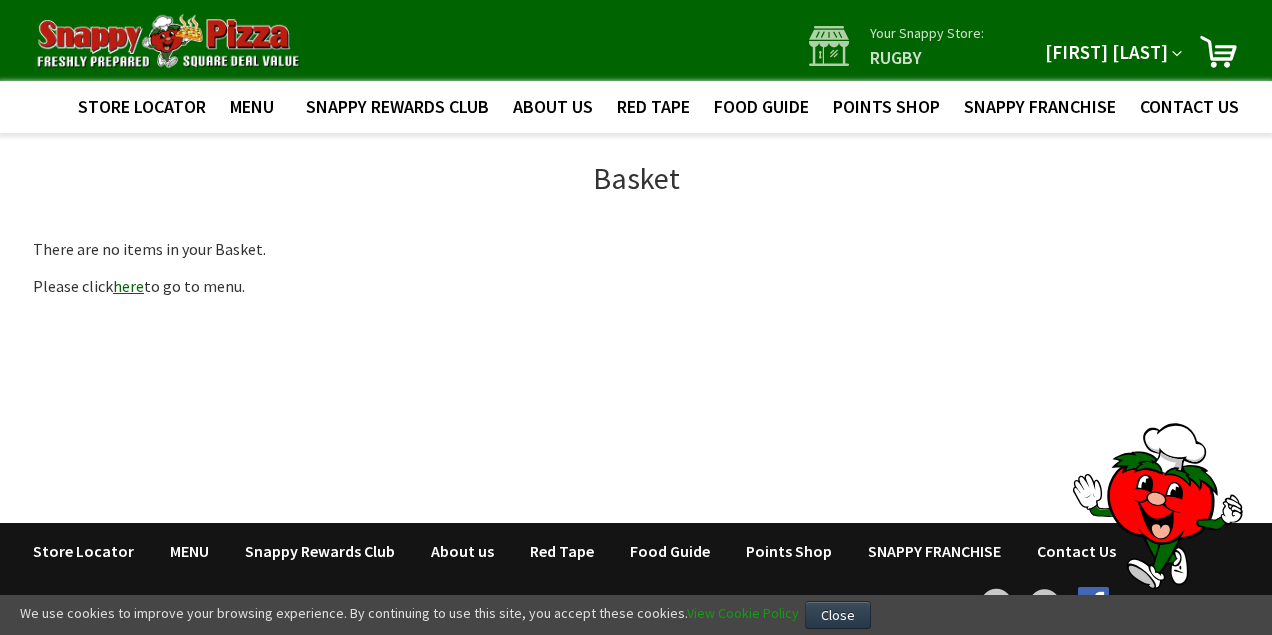 scroll, scrollTop: 0, scrollLeft: 0, axis: both 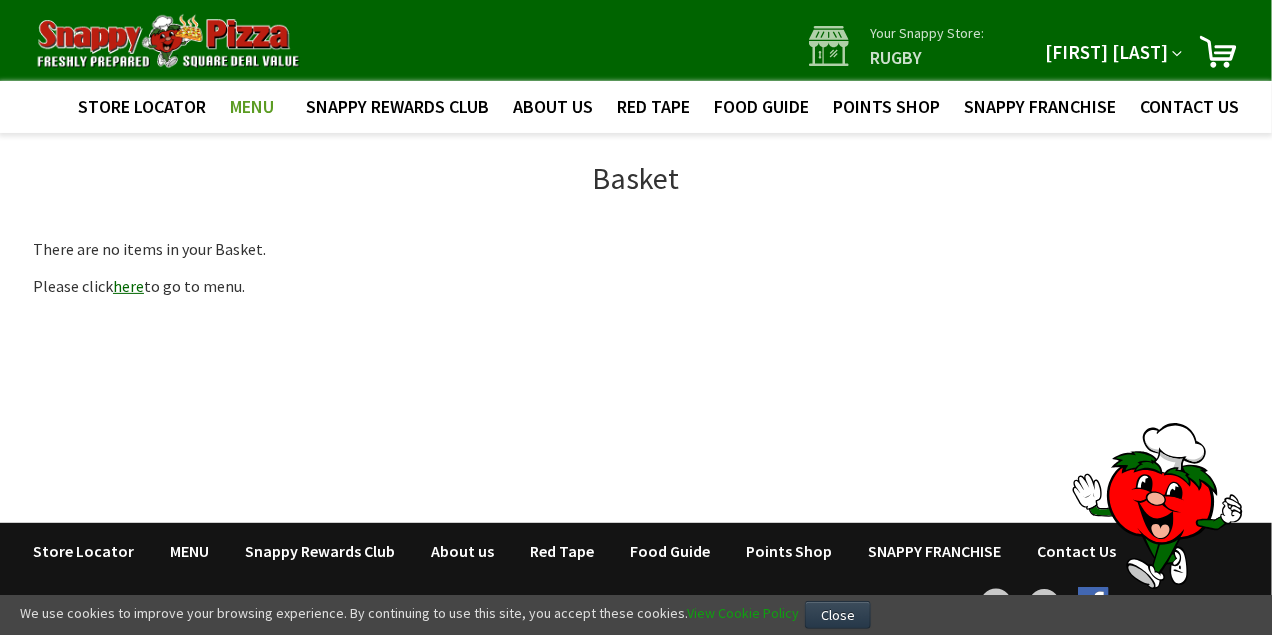 type on "[EMAIL]" 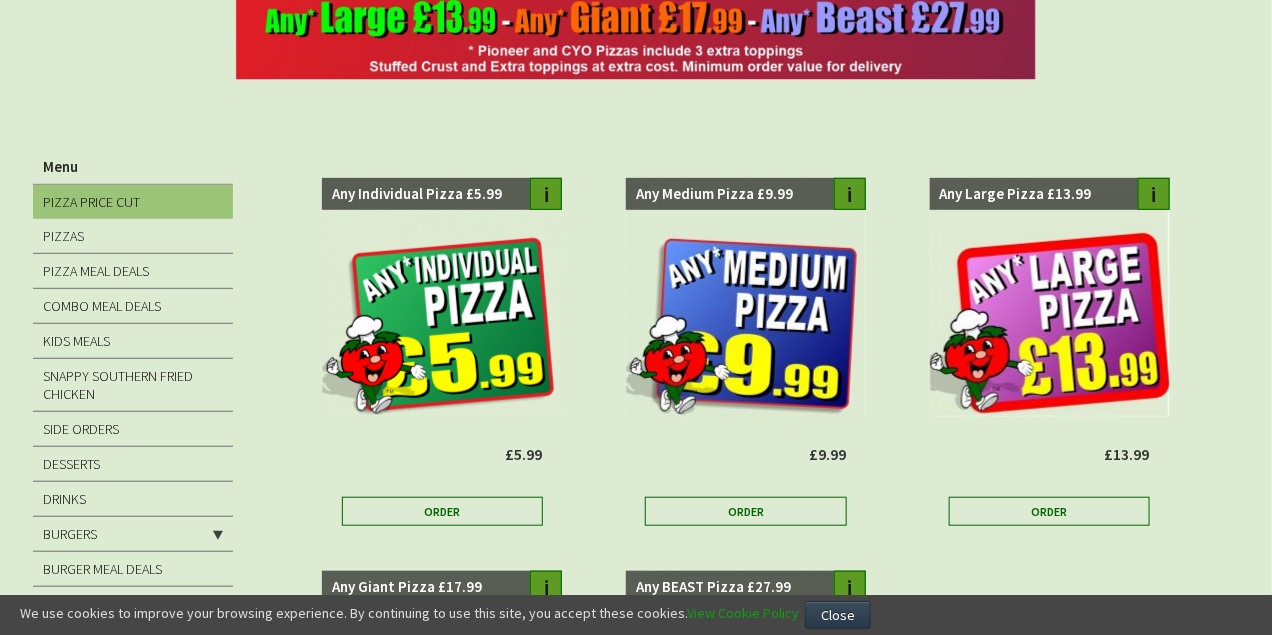 type on "[EMAIL]" 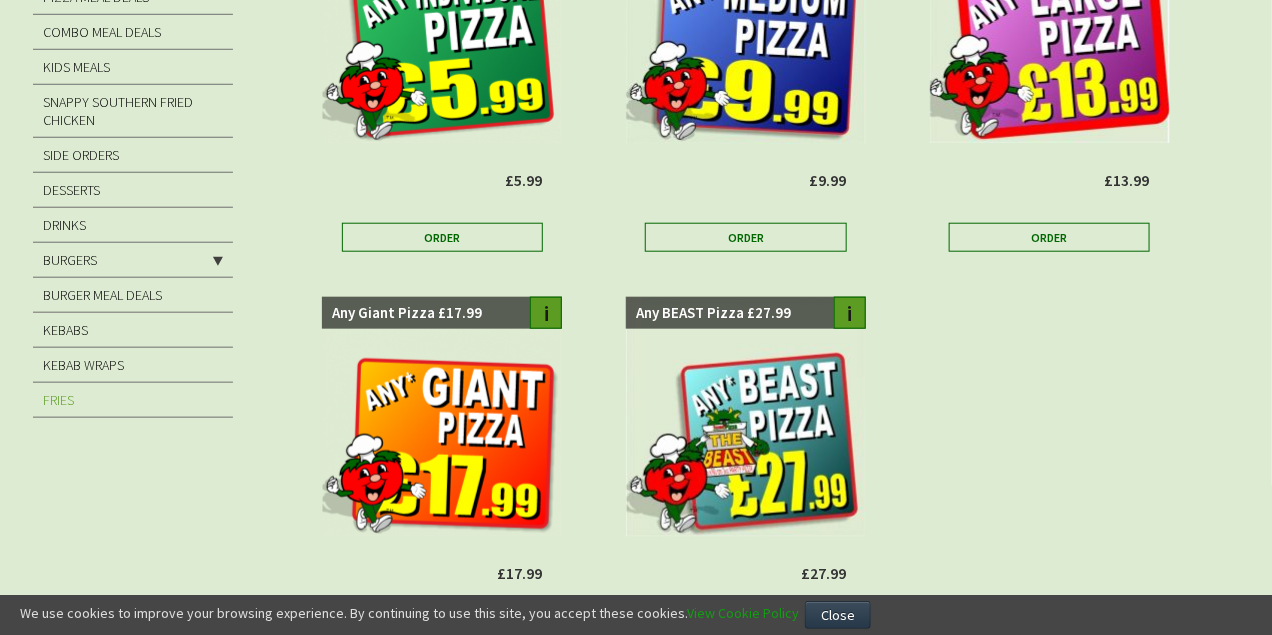 scroll, scrollTop: 553, scrollLeft: 0, axis: vertical 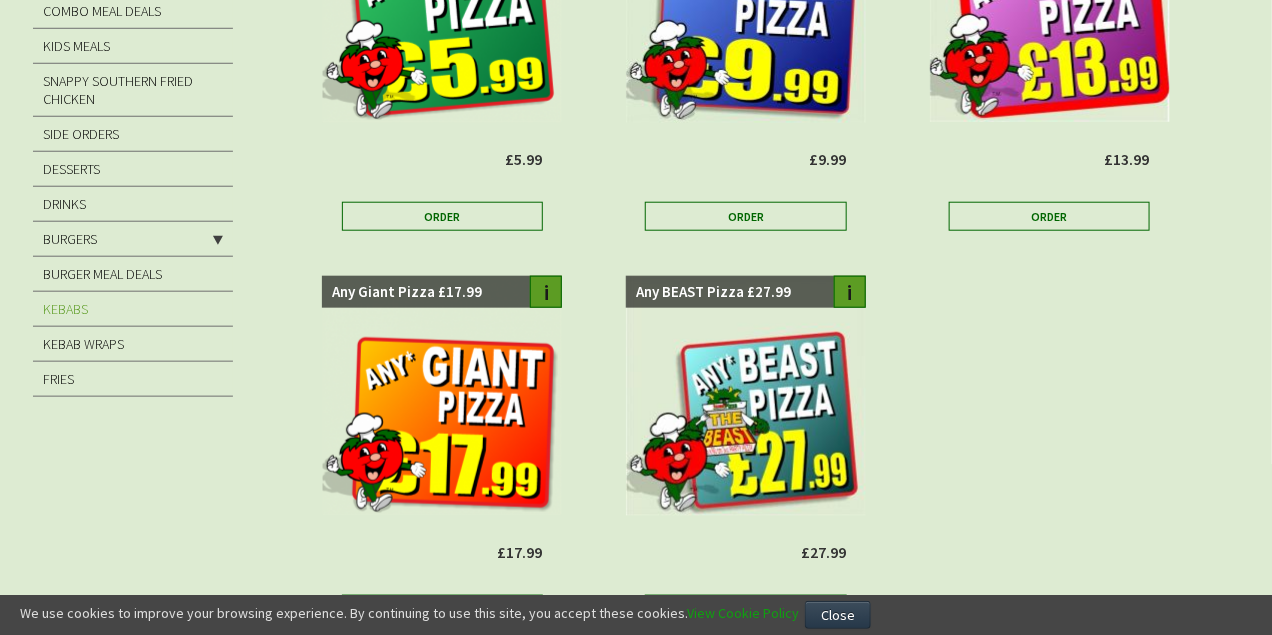 click on "KEBABS" at bounding box center (65, 309) 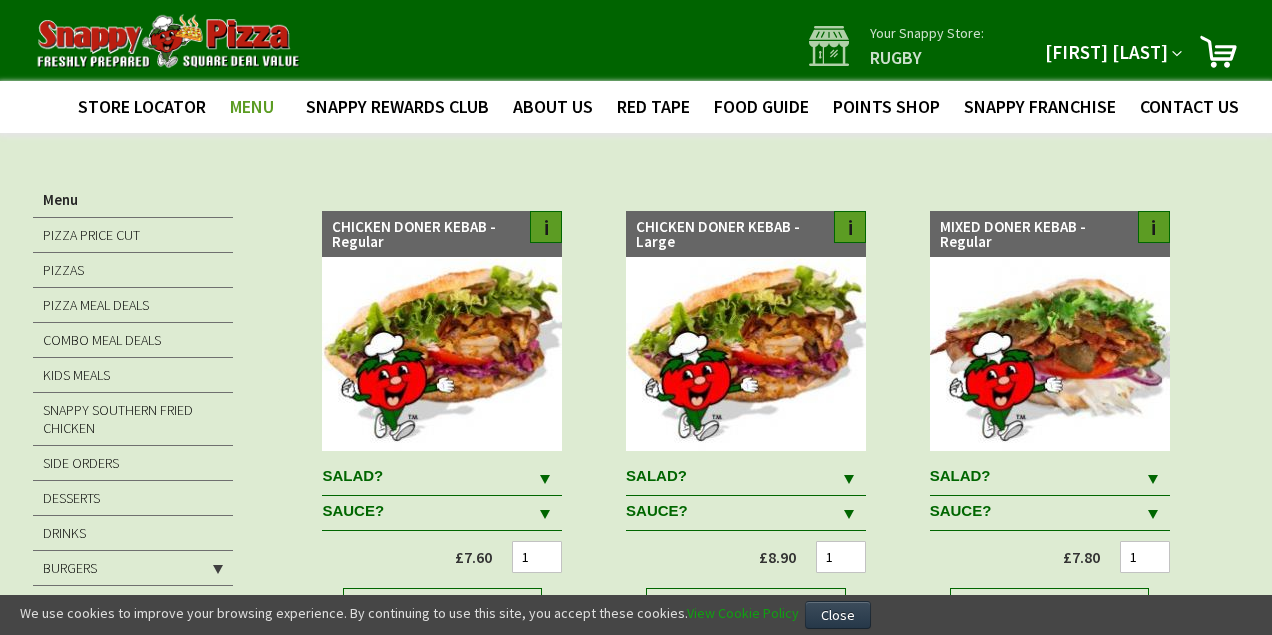 scroll, scrollTop: 0, scrollLeft: 0, axis: both 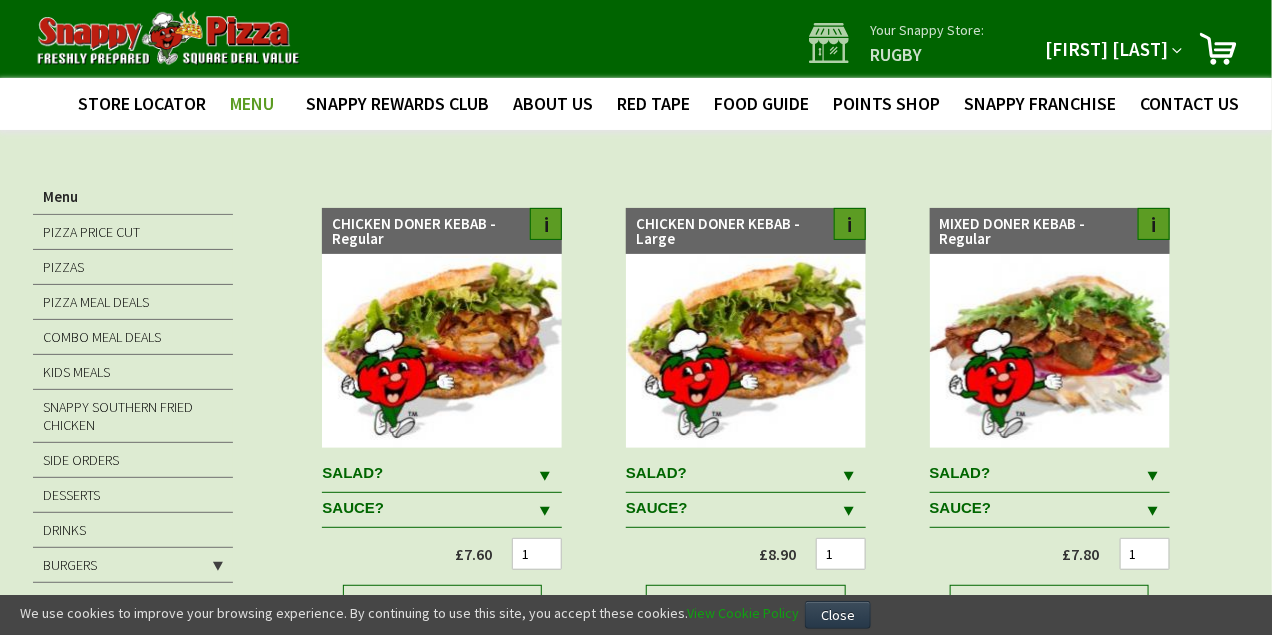 type on "[EMAIL]" 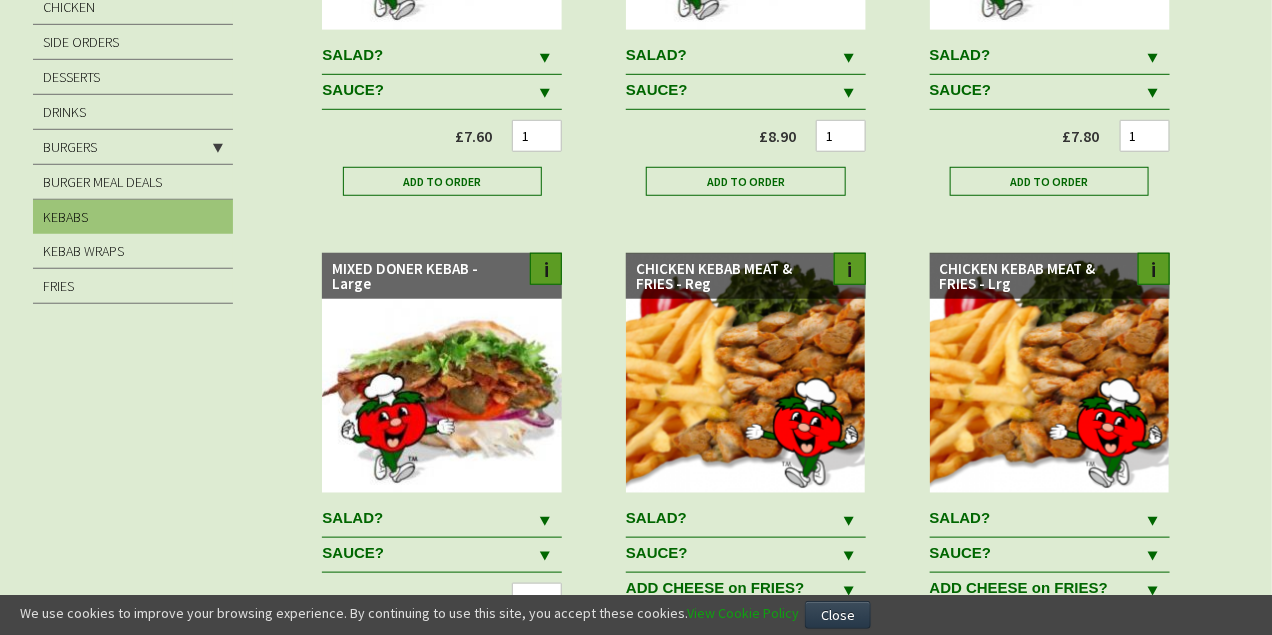 drag, startPoint x: 0, startPoint y: 275, endPoint x: 0, endPoint y: 344, distance: 69 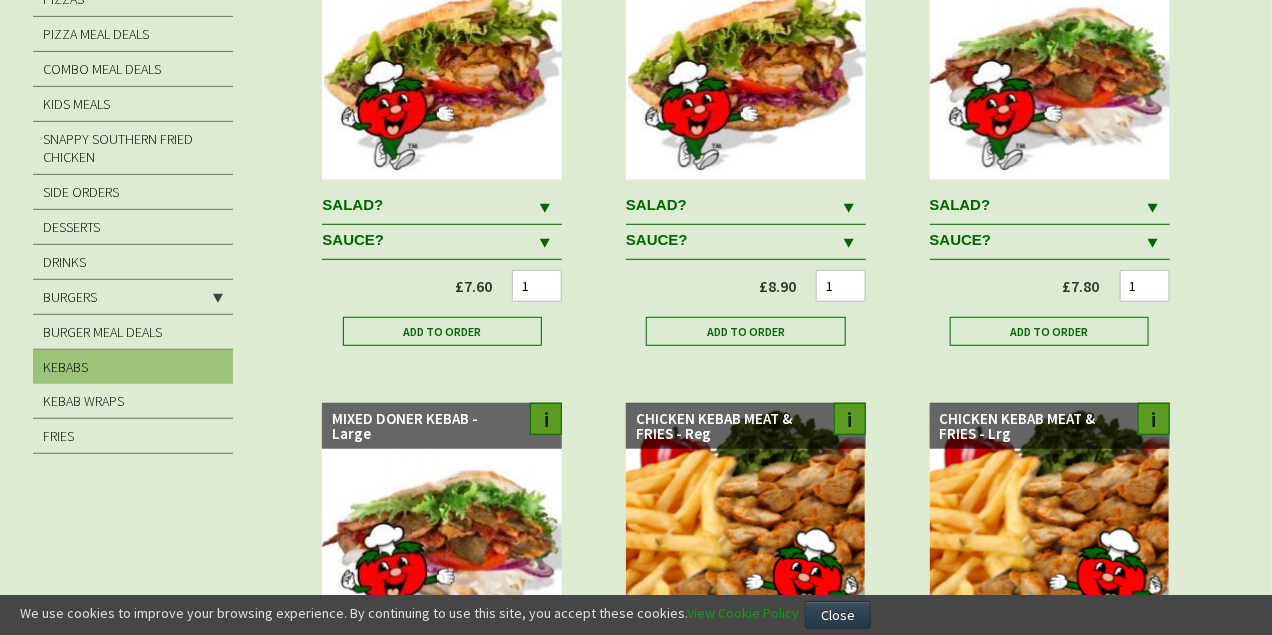 scroll, scrollTop: 191, scrollLeft: 0, axis: vertical 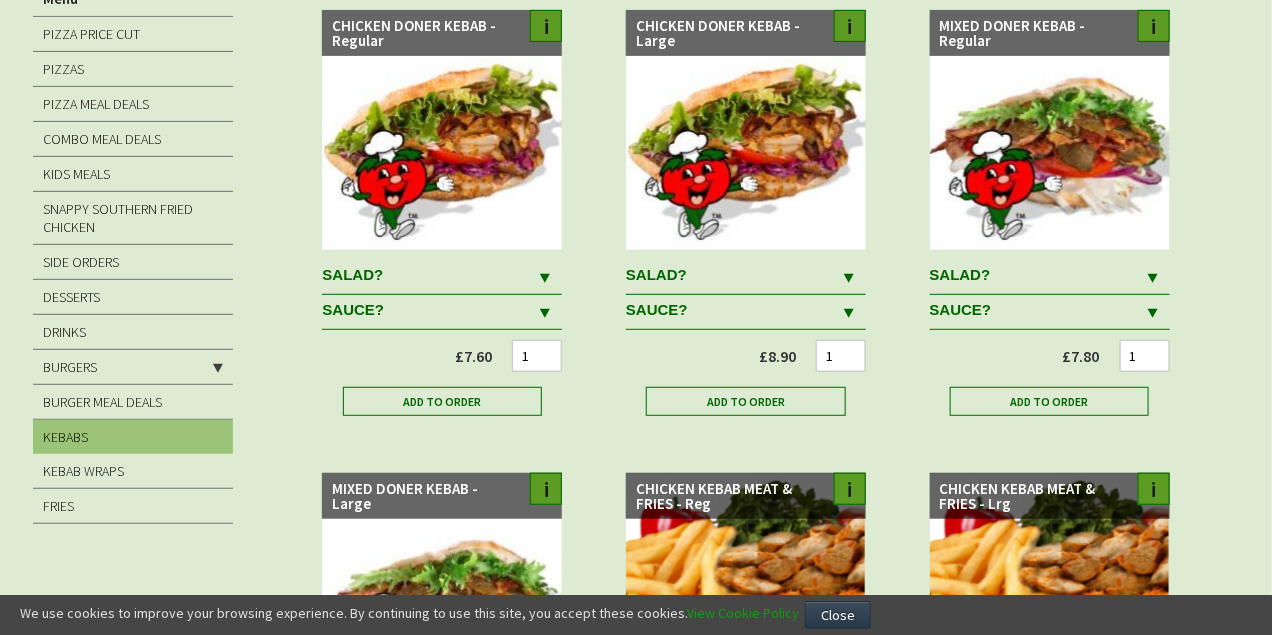 drag, startPoint x: 0, startPoint y: 342, endPoint x: 28, endPoint y: 240, distance: 105.773346 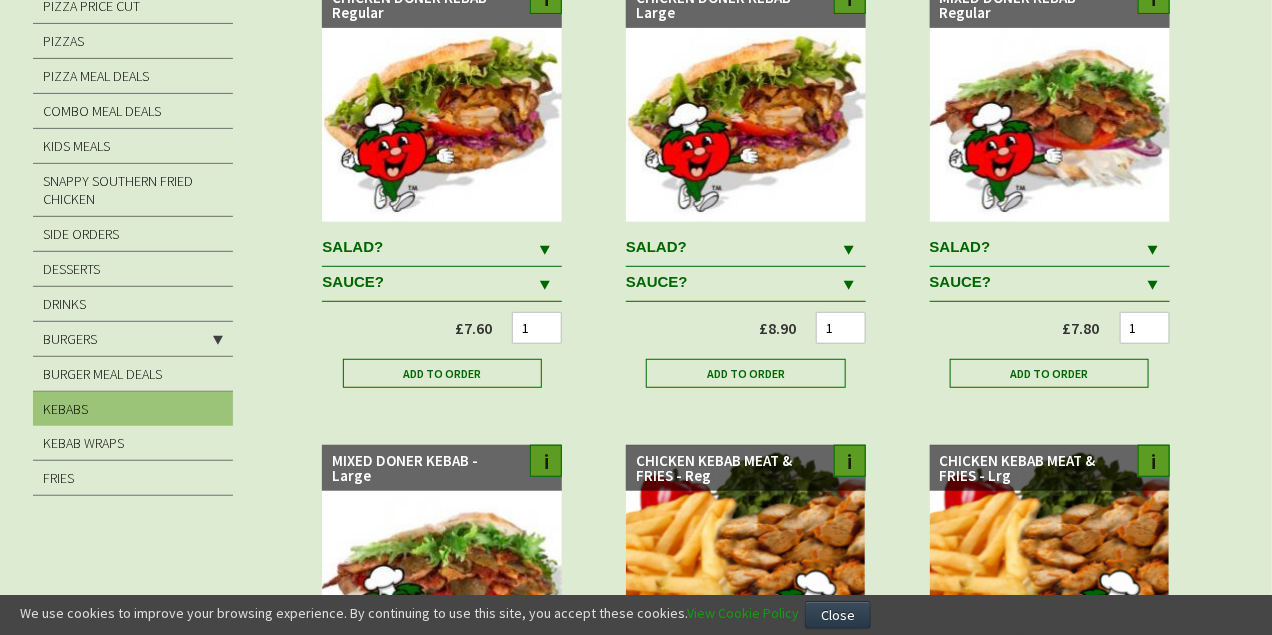 drag, startPoint x: 1, startPoint y: 195, endPoint x: 0, endPoint y: 225, distance: 30.016663 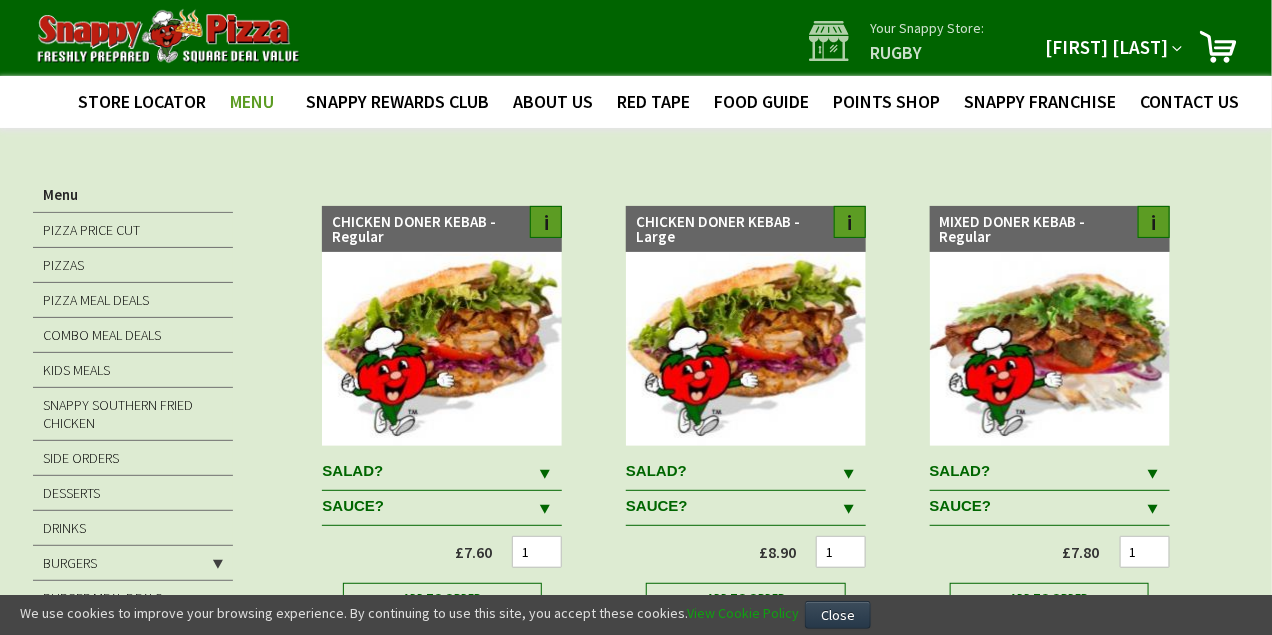 scroll, scrollTop: 0, scrollLeft: 0, axis: both 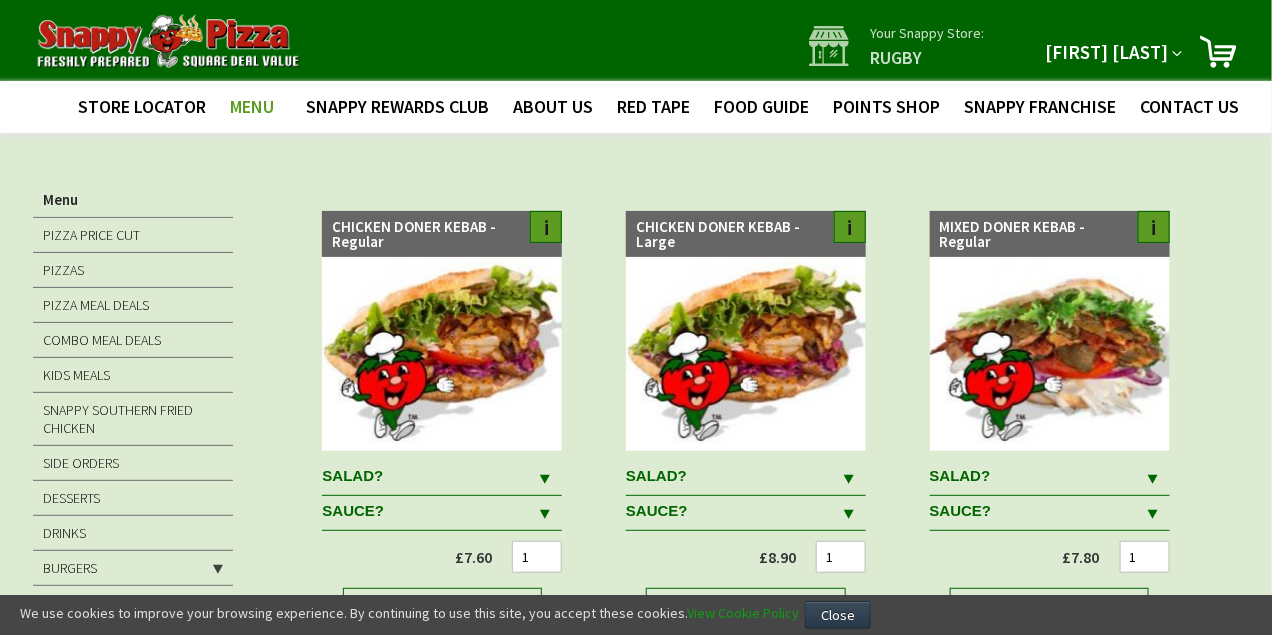 drag, startPoint x: 0, startPoint y: 266, endPoint x: 4, endPoint y: 201, distance: 65.12296 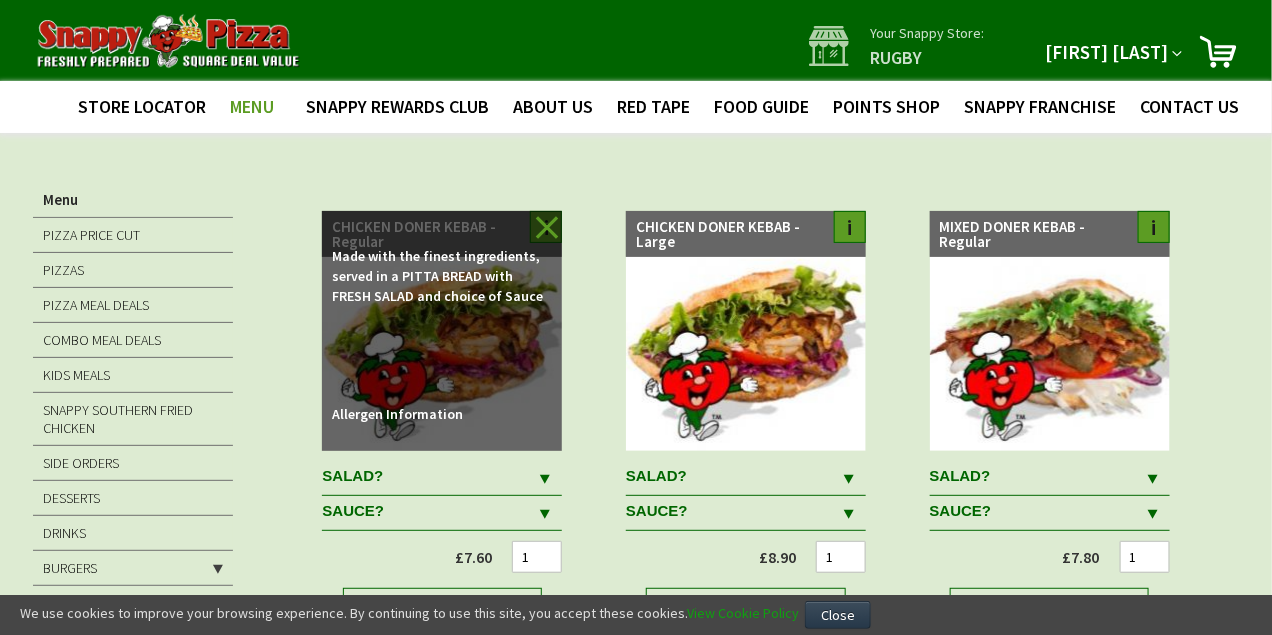 click on "We use cookies to improve your browsing experience. By continuing to use this site, you accept these cookies.  View Cookie Policy
Close
CHICKEN DONER KEBAB - Regular
i" at bounding box center (780, 1230) 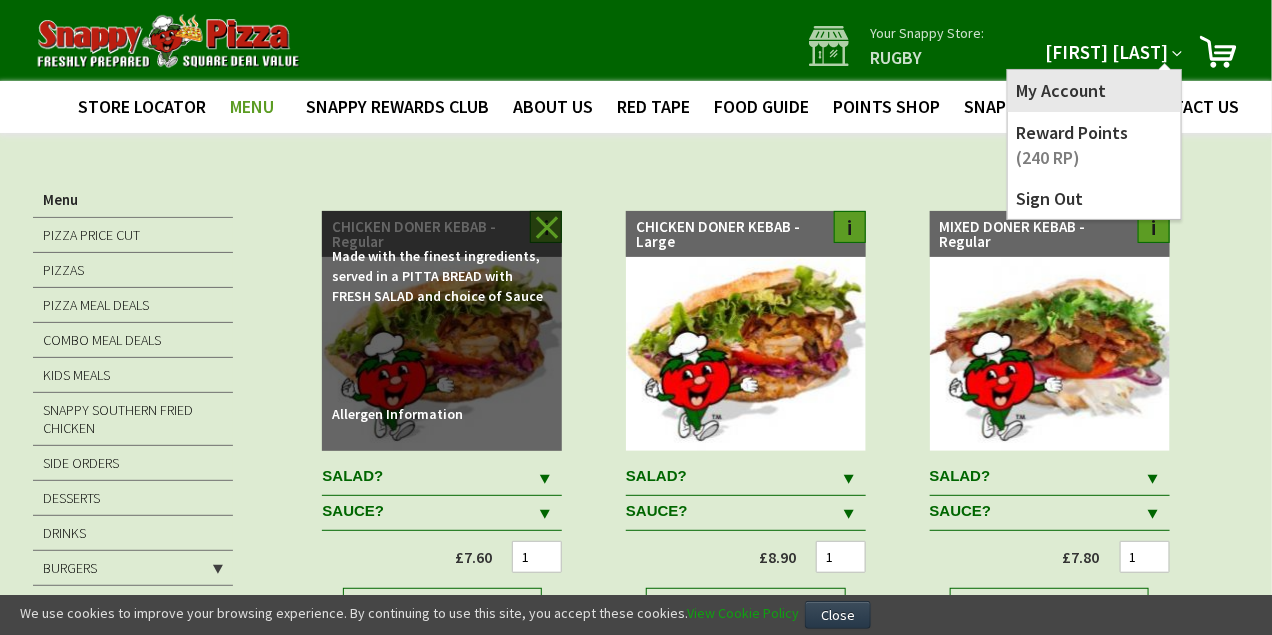click on "My Account" at bounding box center (1094, 90) 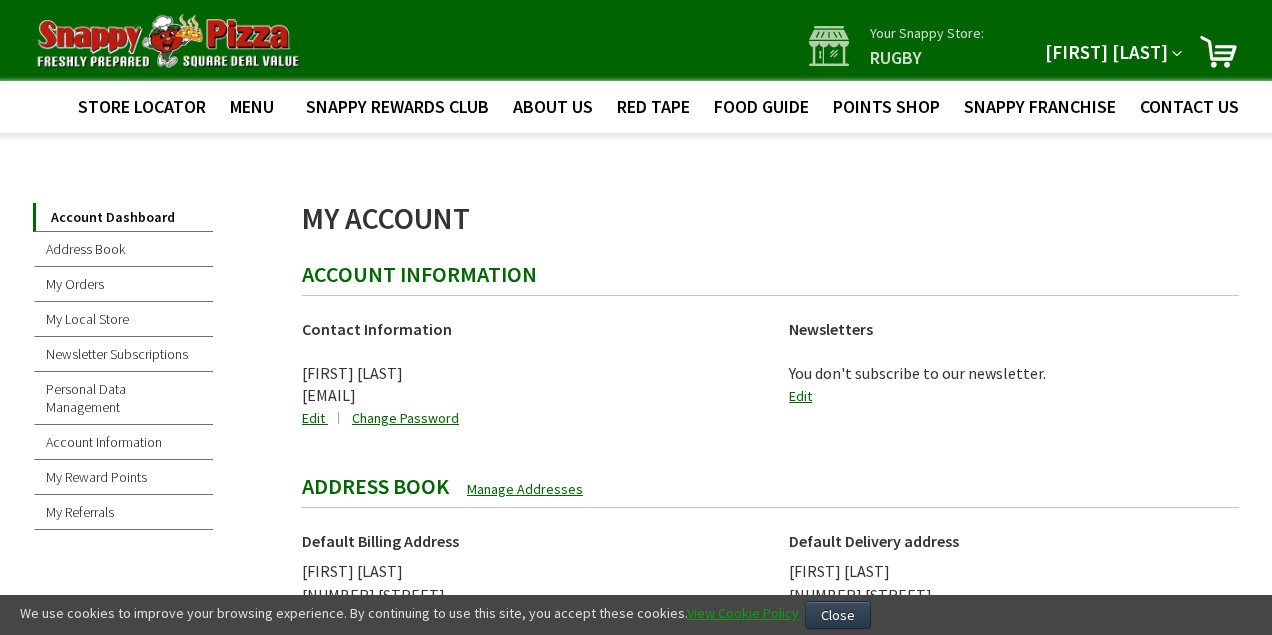 scroll, scrollTop: 0, scrollLeft: 0, axis: both 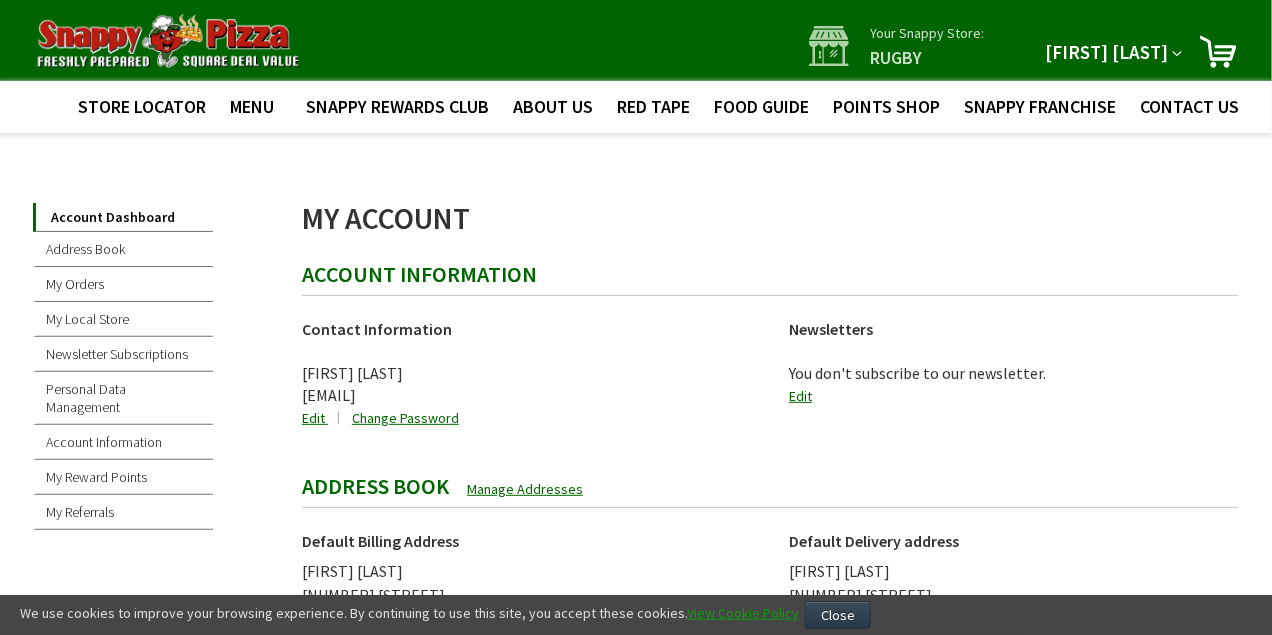 type on "[EMAIL]" 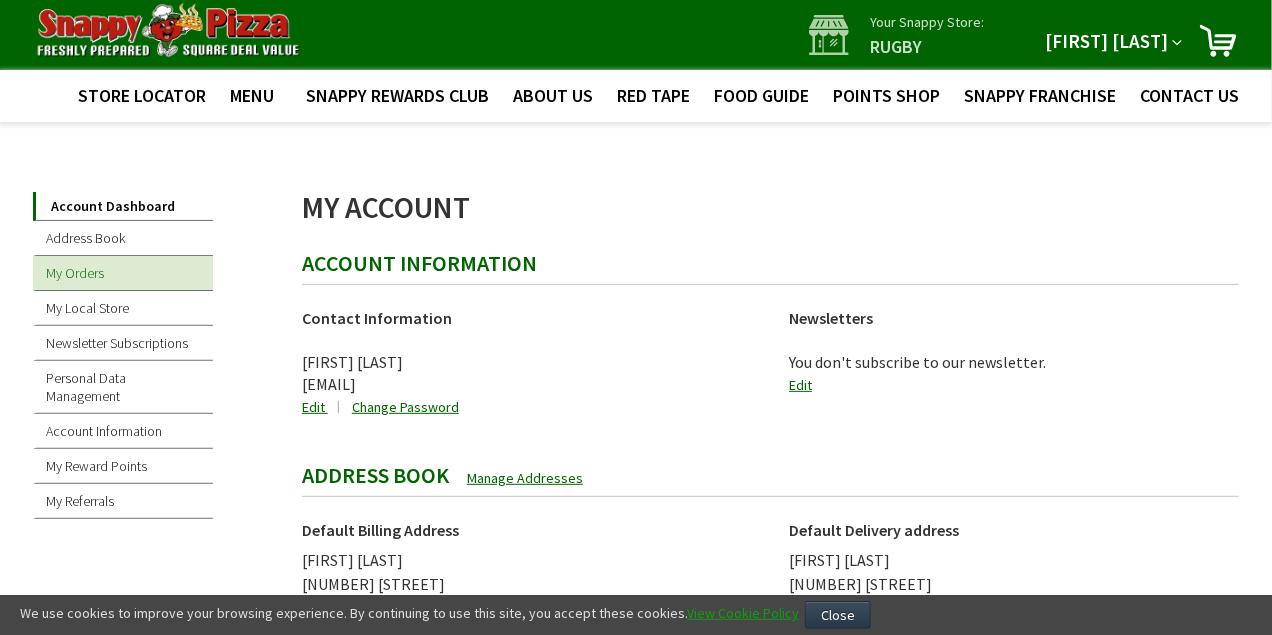 drag, startPoint x: 295, startPoint y: 287, endPoint x: 203, endPoint y: 284, distance: 92.0489 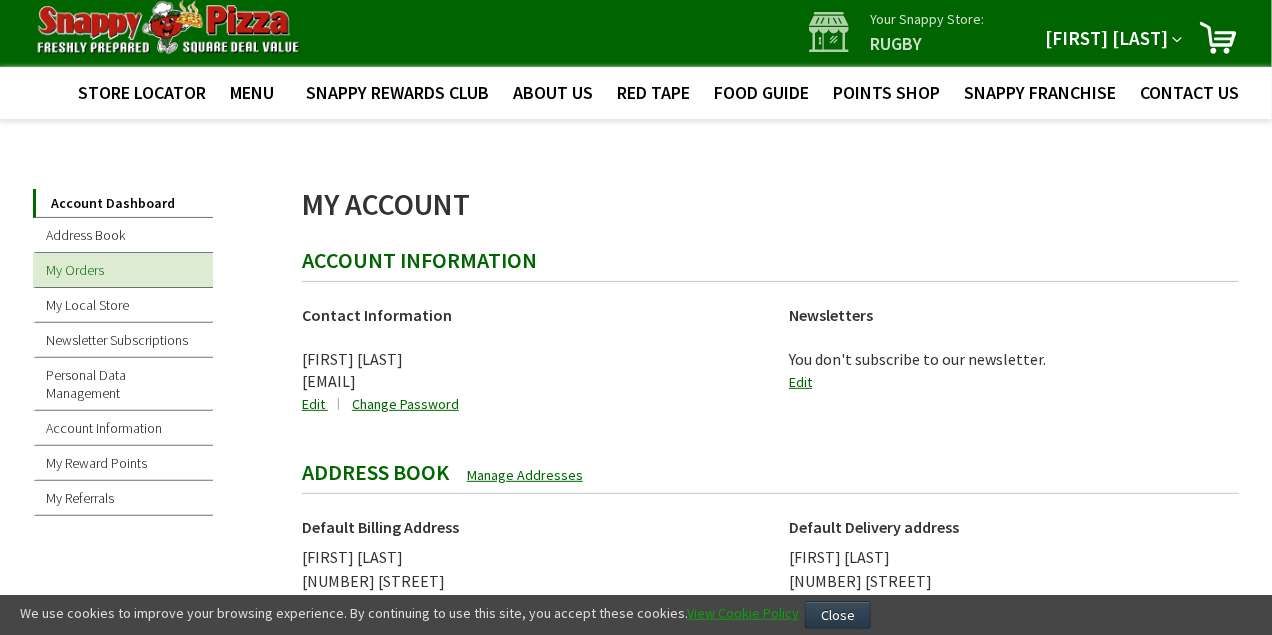 click on "My Orders" at bounding box center [123, 270] 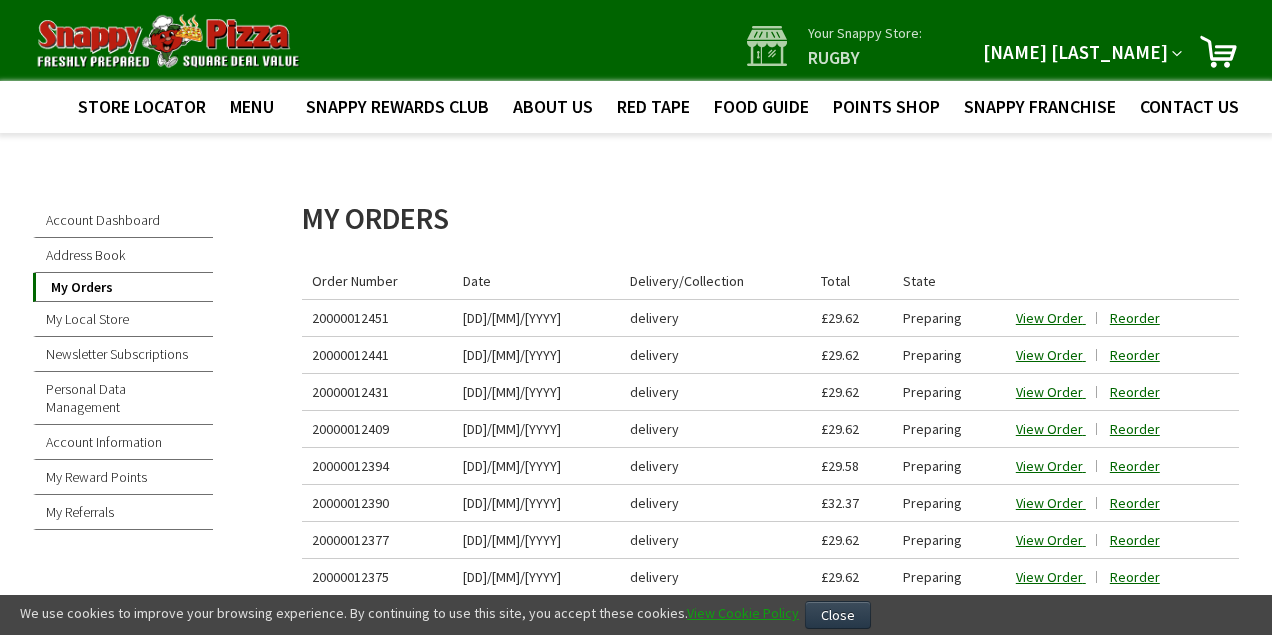 scroll, scrollTop: 0, scrollLeft: 0, axis: both 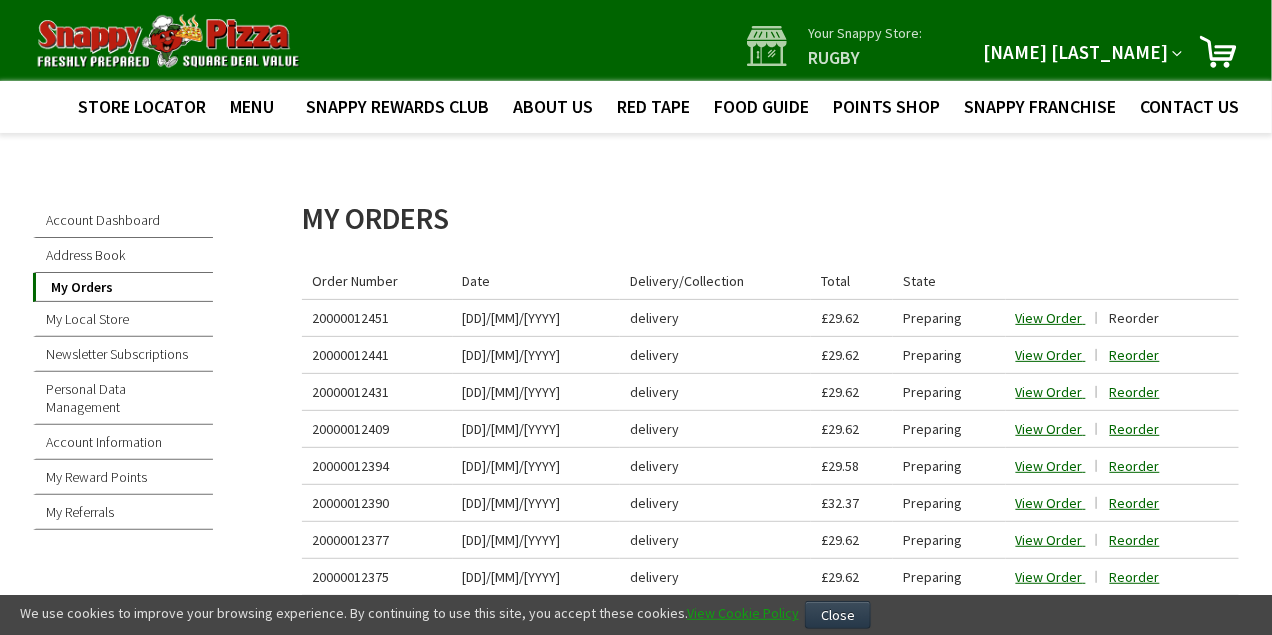 type on "[USERNAME]@example.com" 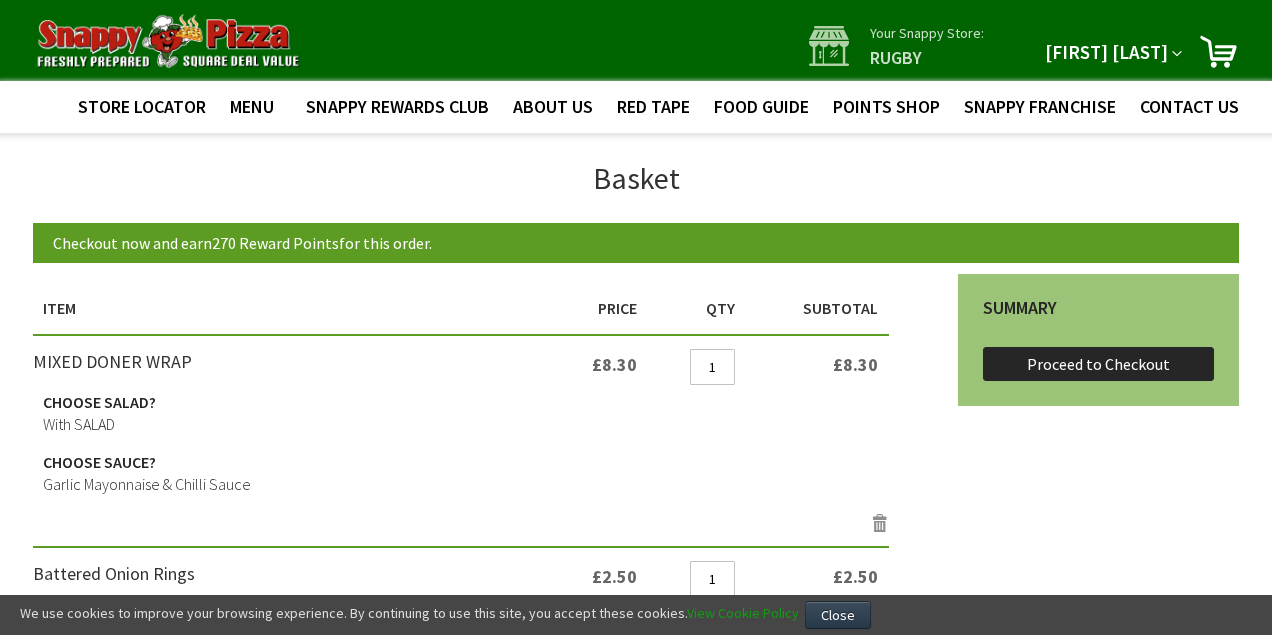 type on "[USERNAME]@example.com" 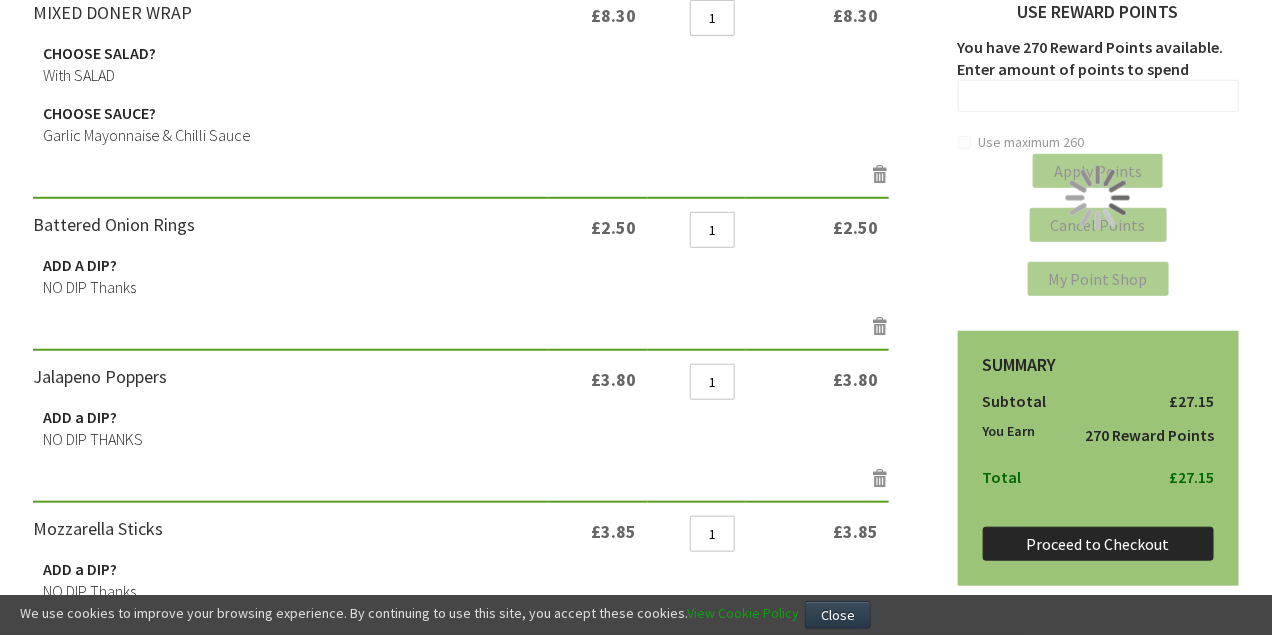 scroll, scrollTop: 351, scrollLeft: 0, axis: vertical 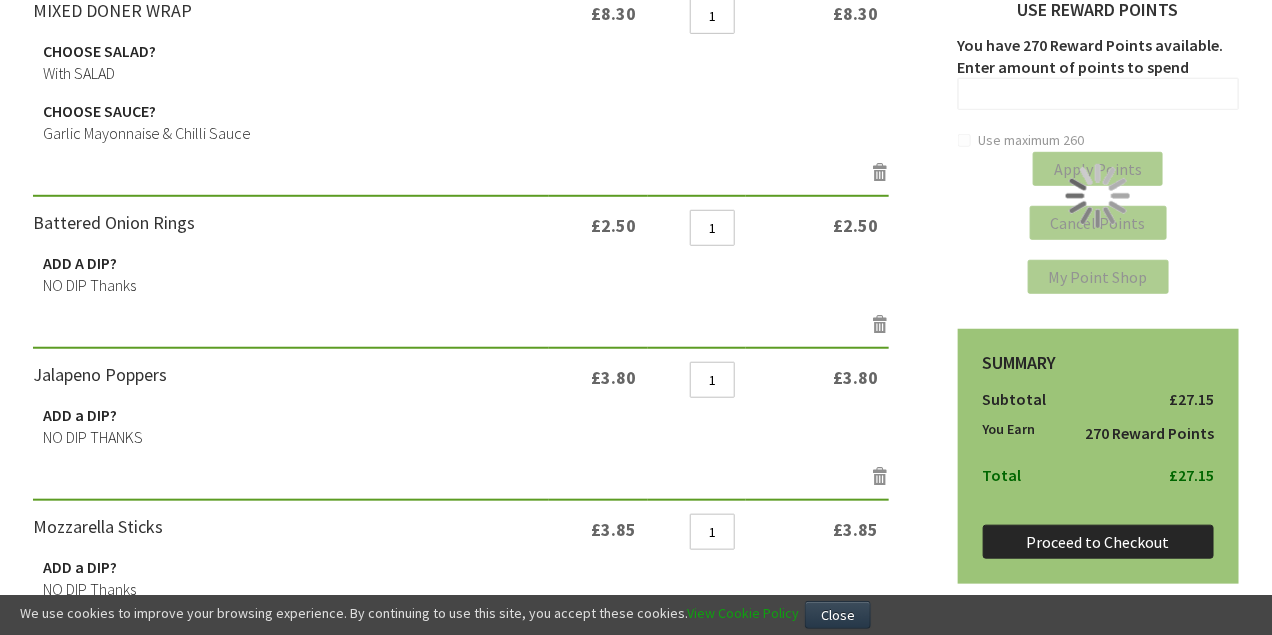 click at bounding box center (636, 284) 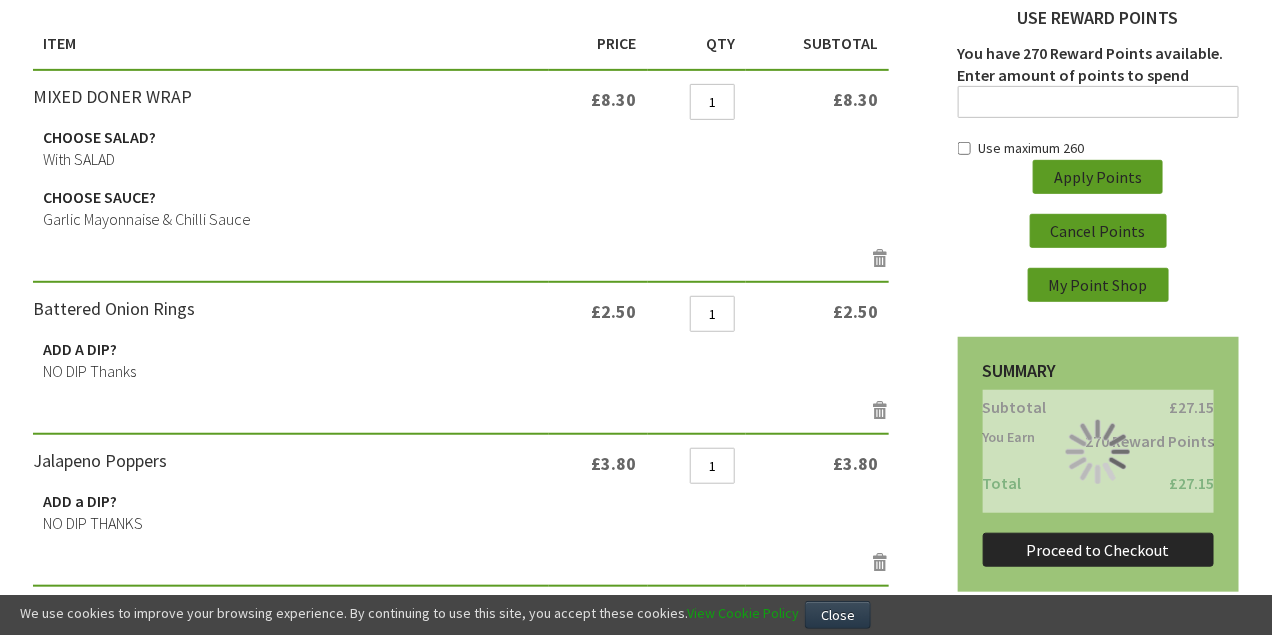 drag, startPoint x: 834, startPoint y: 69, endPoint x: 844, endPoint y: 15, distance: 54.91812 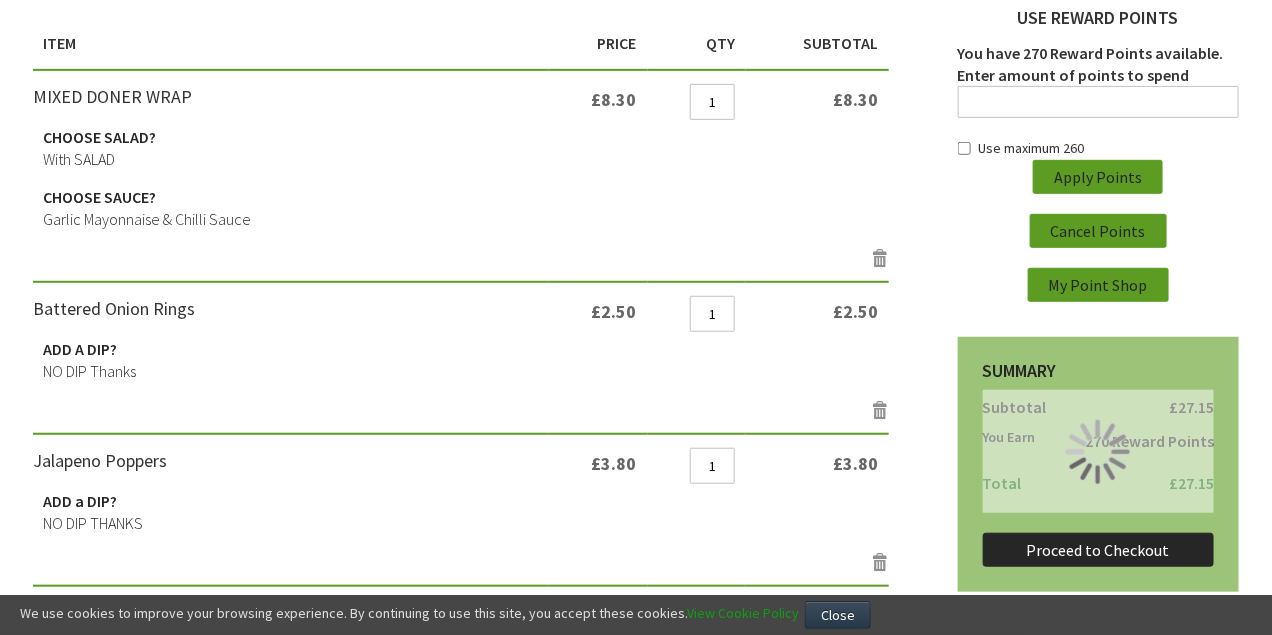 scroll, scrollTop: 253, scrollLeft: 0, axis: vertical 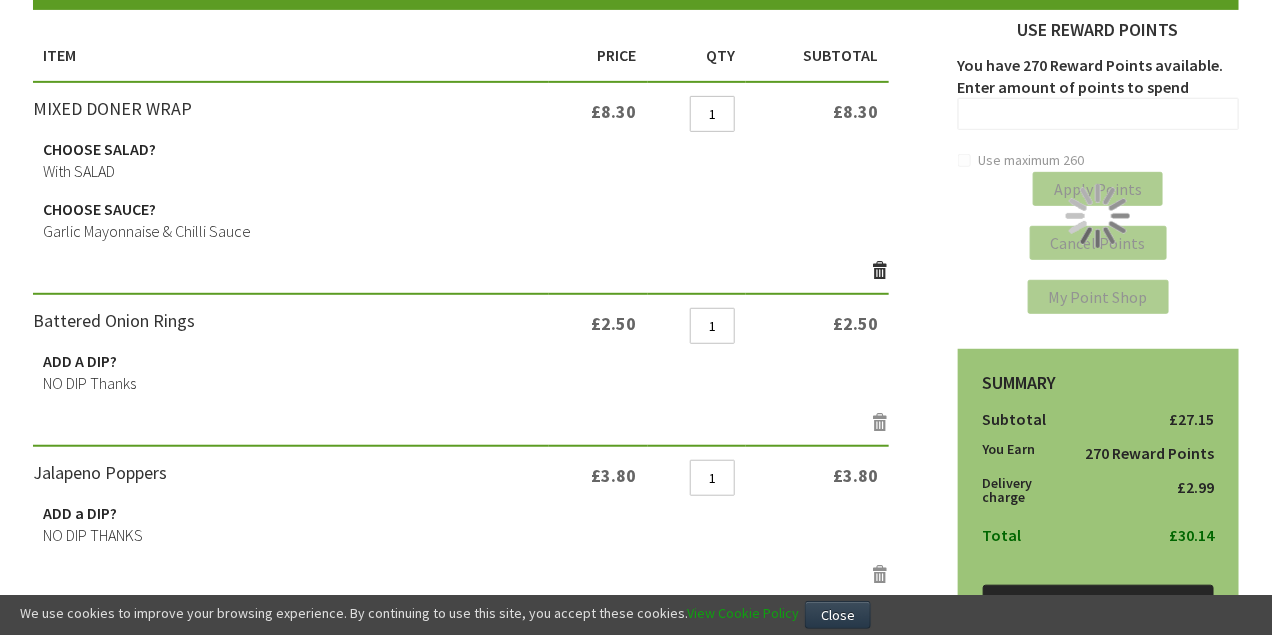 click on "Remove item" at bounding box center [880, 269] 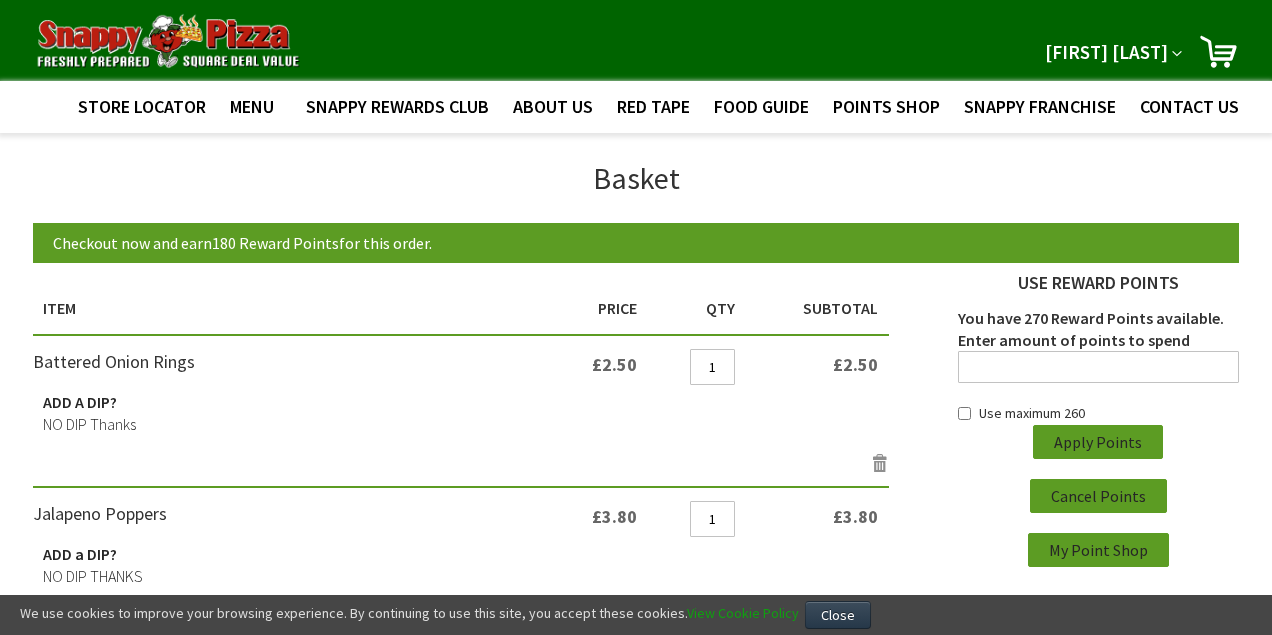 scroll, scrollTop: 0, scrollLeft: 0, axis: both 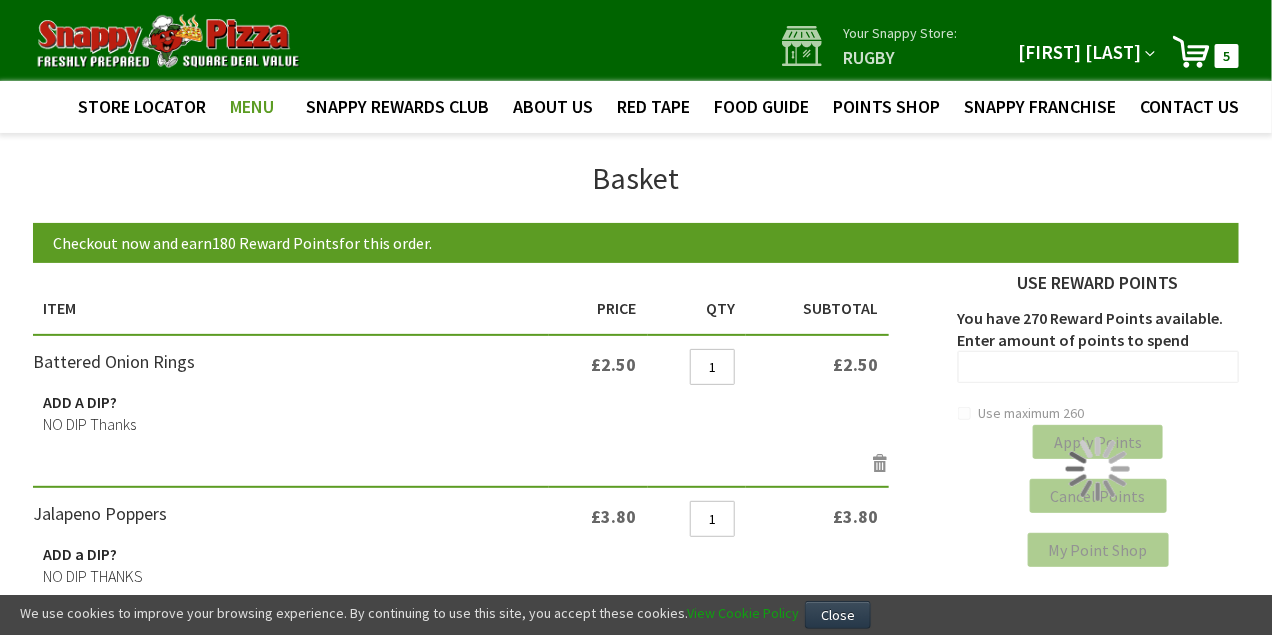 type on "[EMAIL]" 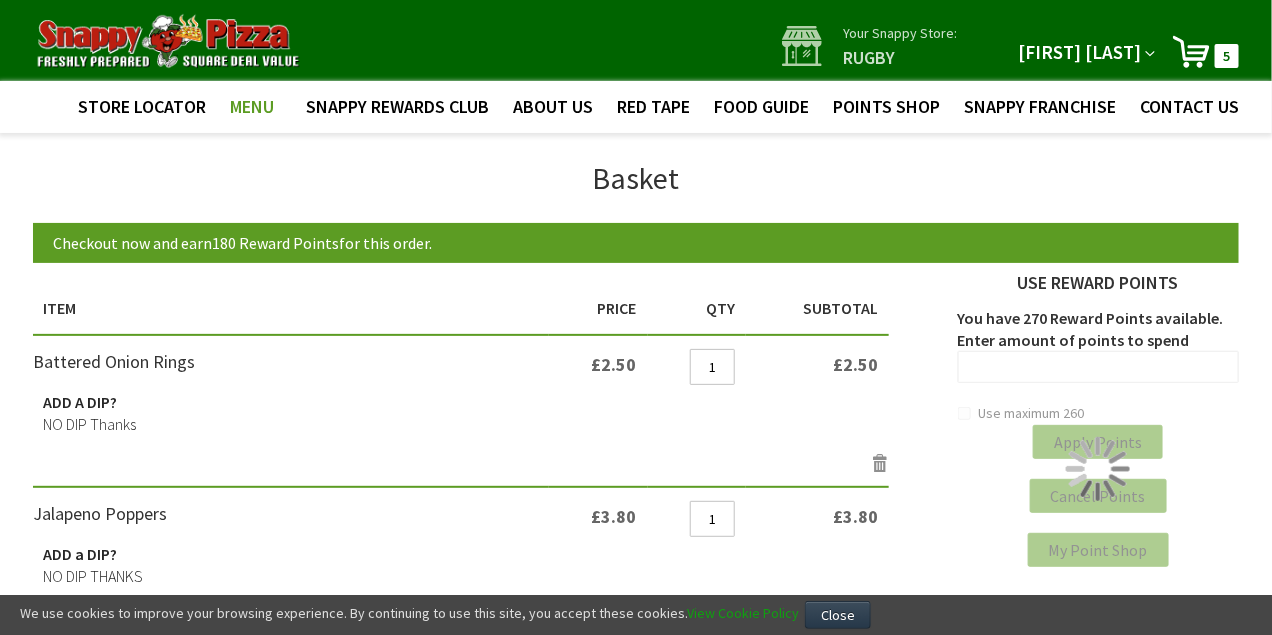 click on "MENU" at bounding box center (252, 106) 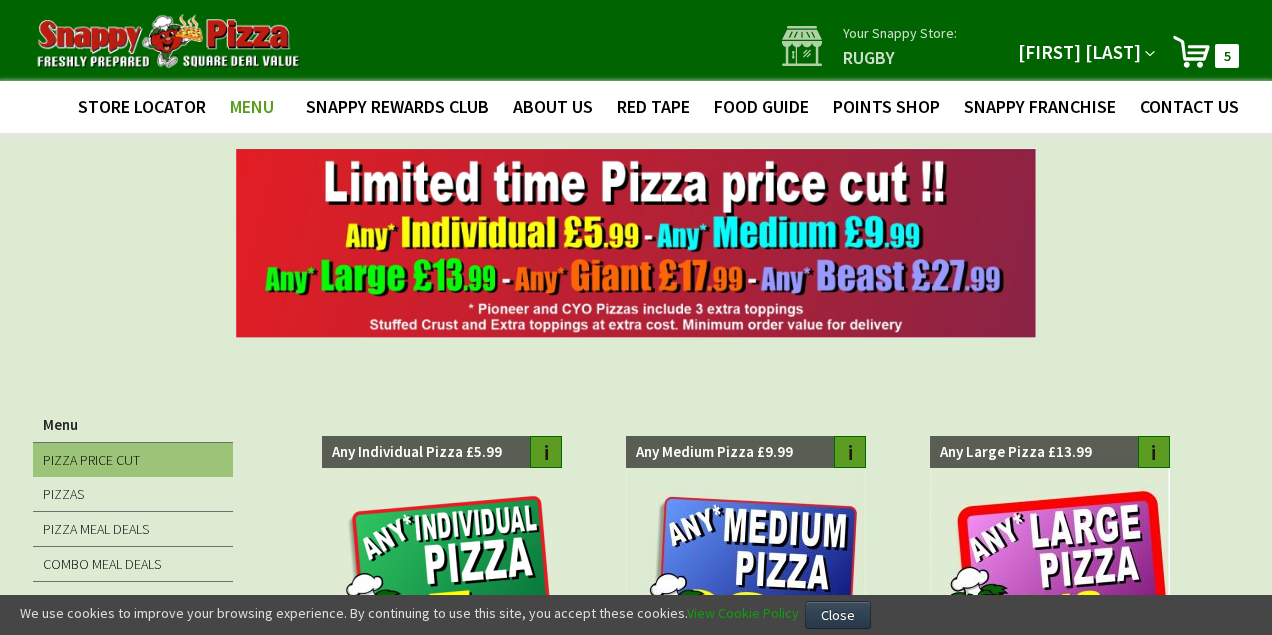 scroll, scrollTop: 0, scrollLeft: 0, axis: both 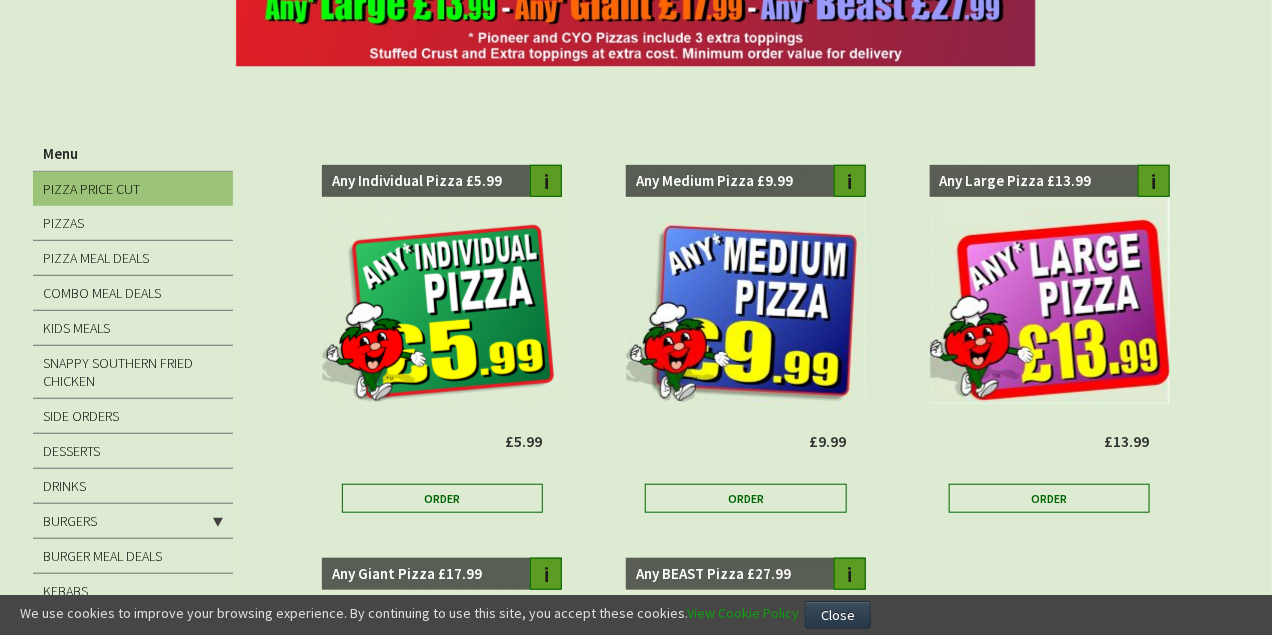 type on "[EMAIL]" 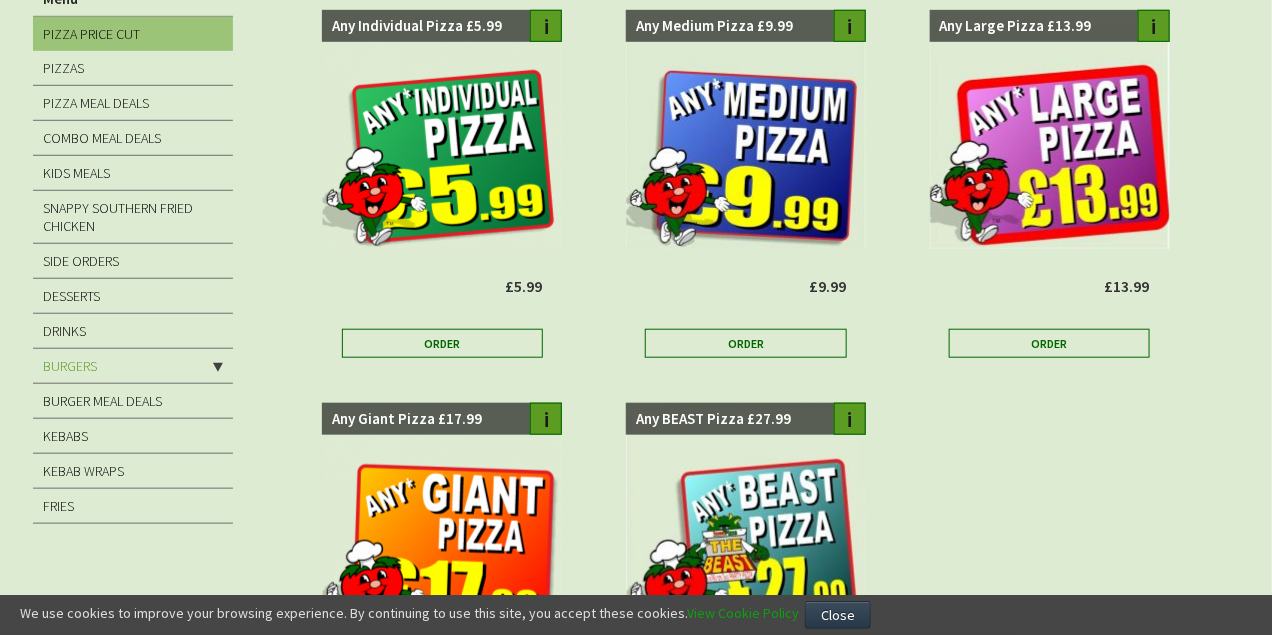 scroll, scrollTop: 514, scrollLeft: 0, axis: vertical 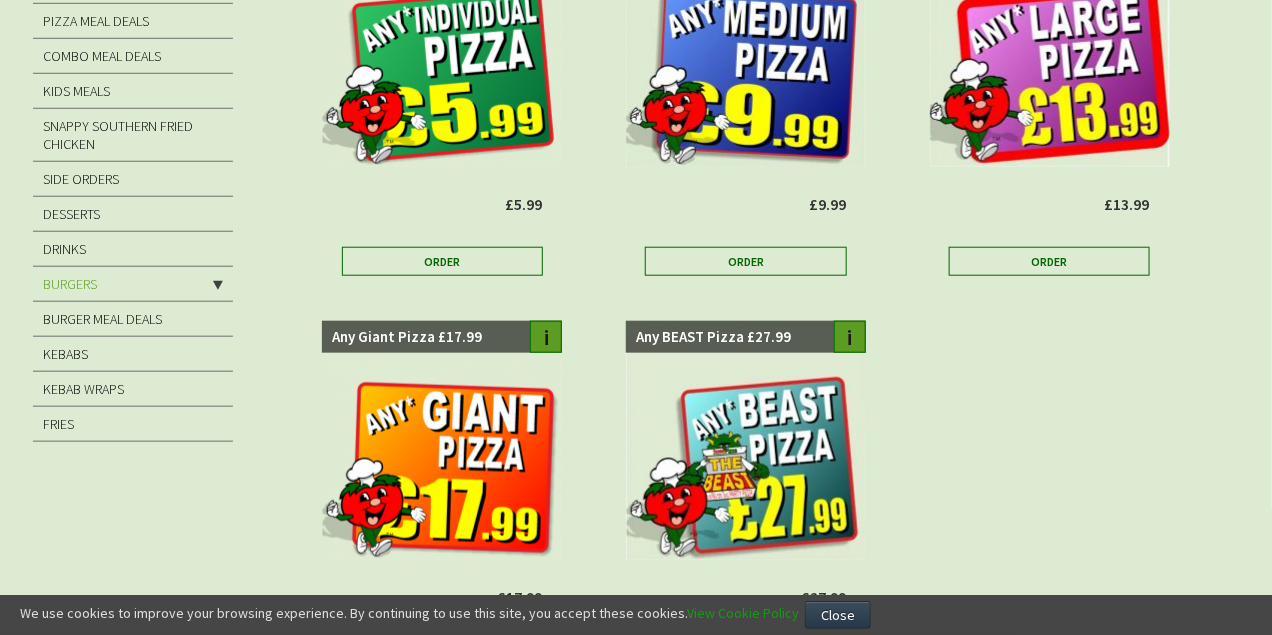 drag, startPoint x: 42, startPoint y: 168, endPoint x: 38, endPoint y: 281, distance: 113.07078 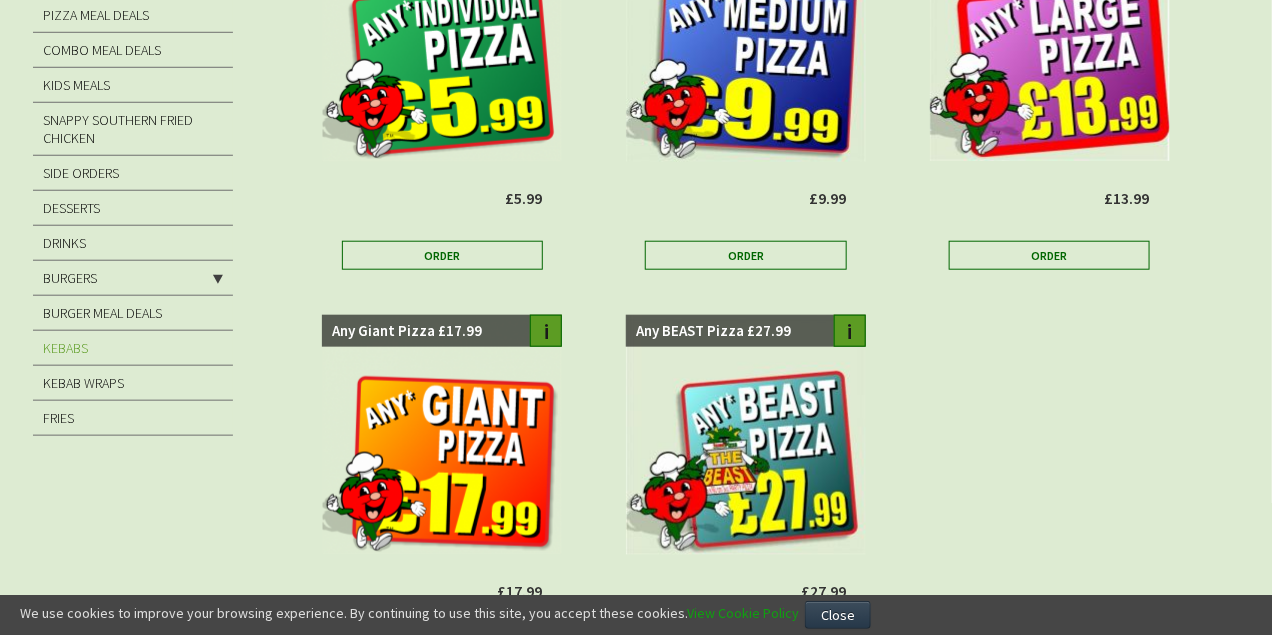 click on "KEBABS" at bounding box center (65, 348) 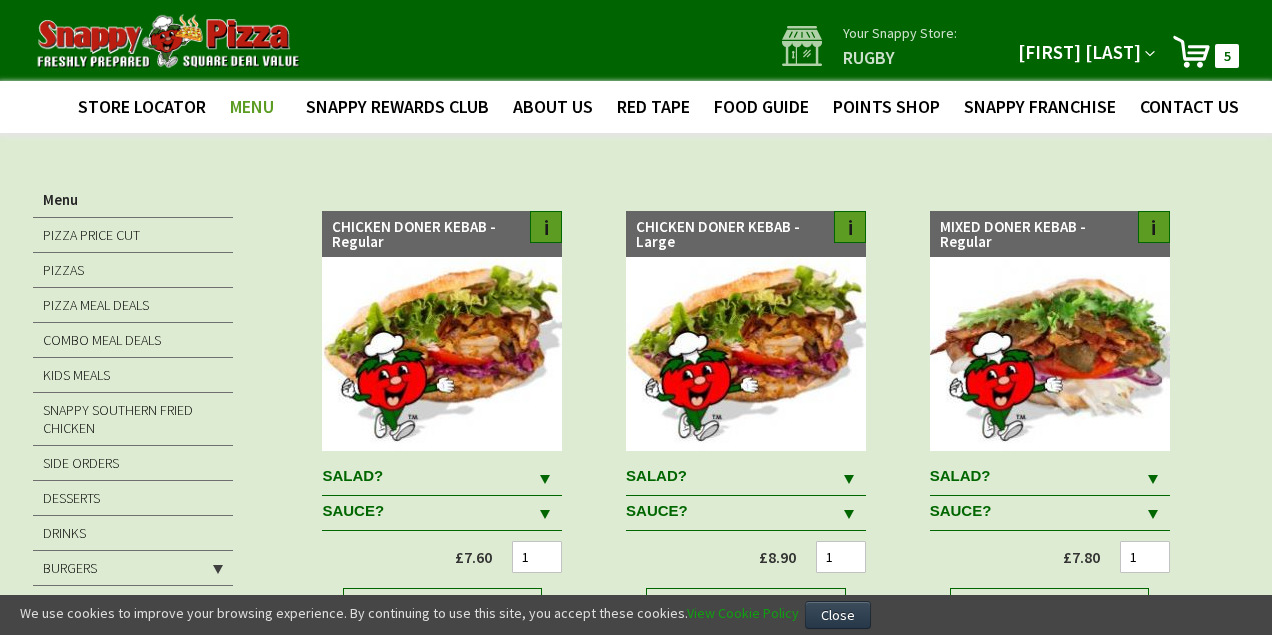 scroll, scrollTop: 0, scrollLeft: 0, axis: both 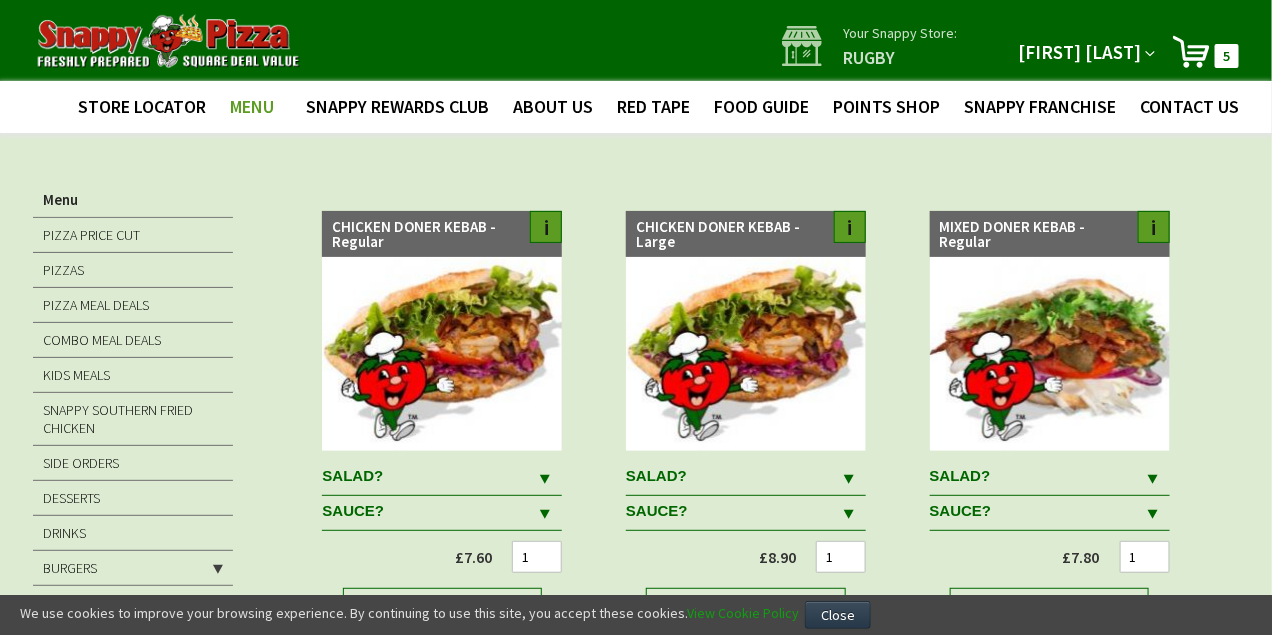 type on "[EMAIL]" 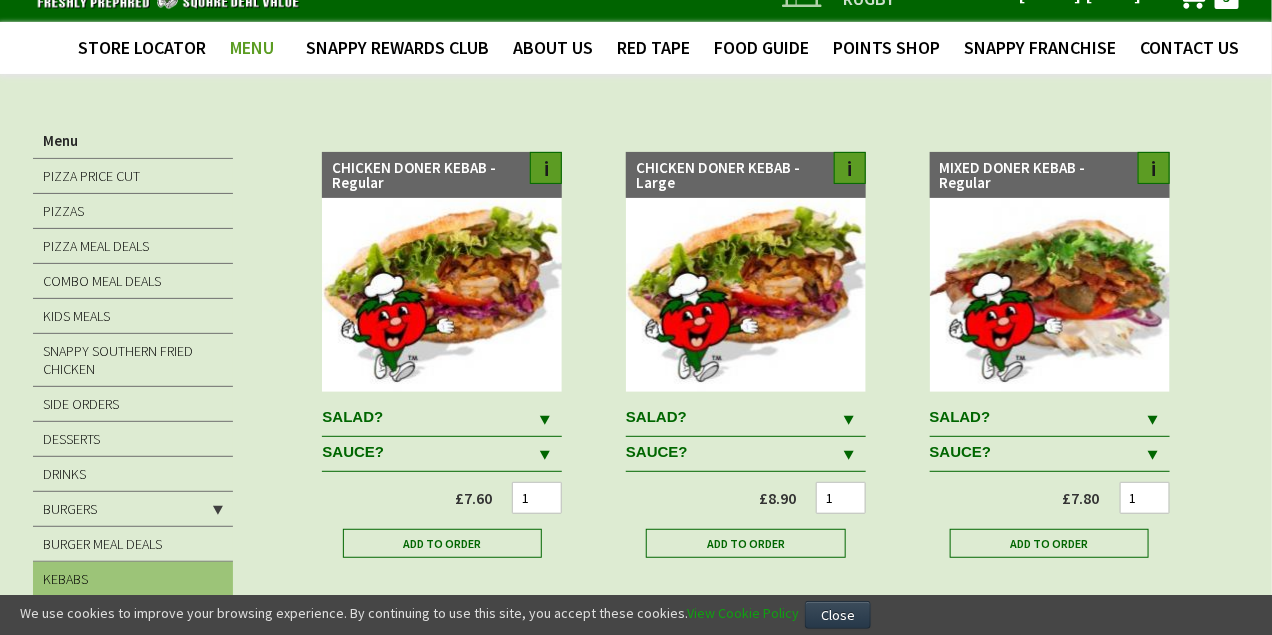 scroll, scrollTop: 69, scrollLeft: 0, axis: vertical 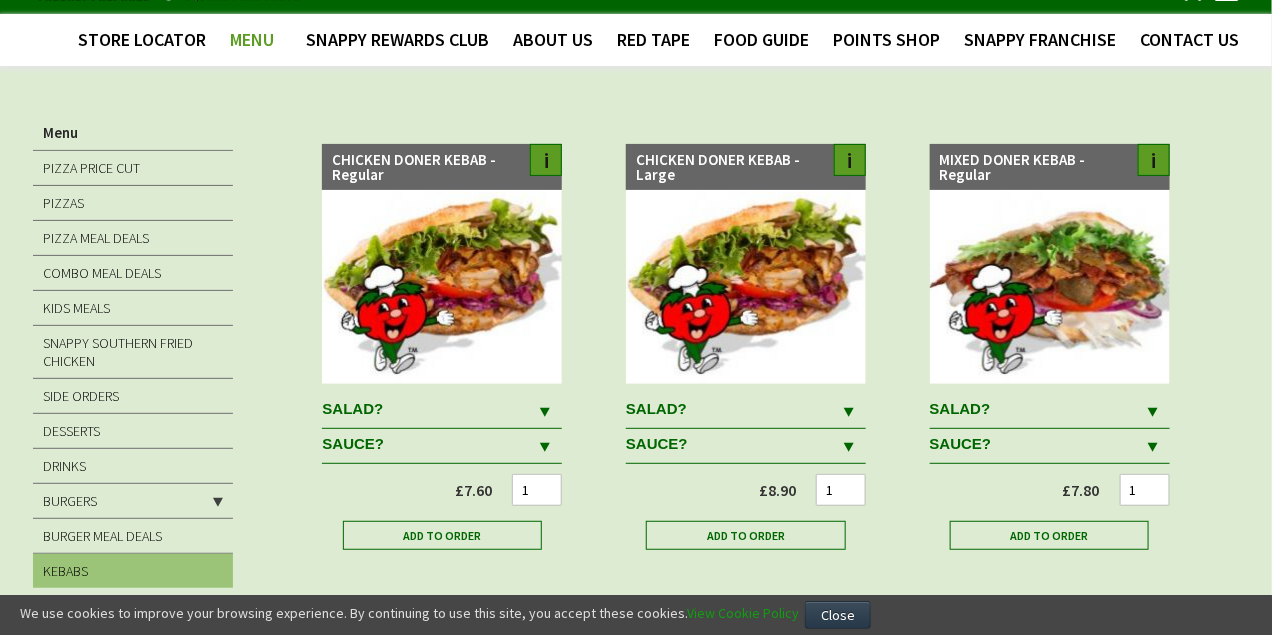 drag, startPoint x: 897, startPoint y: 285, endPoint x: 876, endPoint y: 309, distance: 31.890438 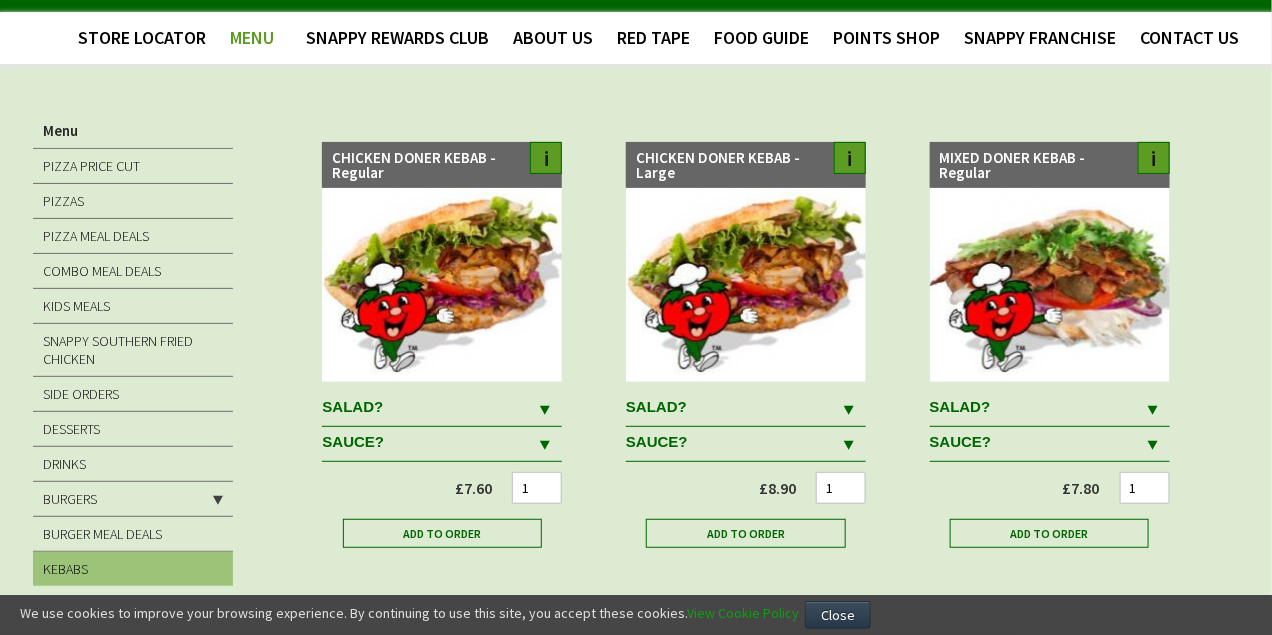 click on "SALAD?" at bounding box center (731, 407) 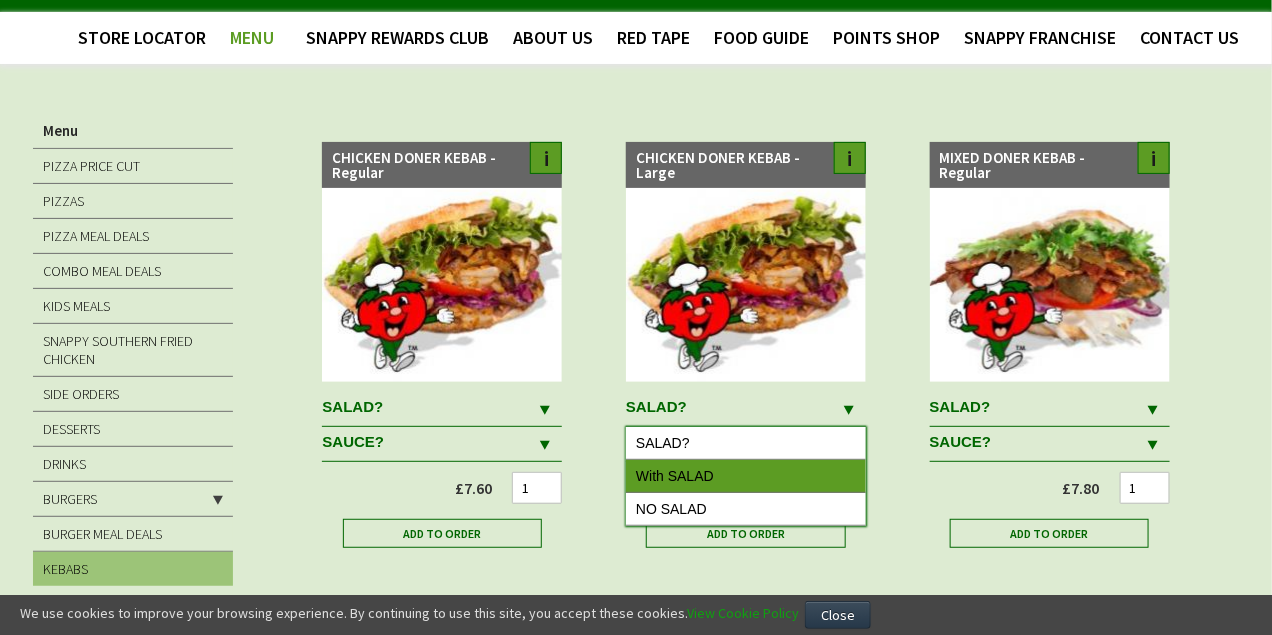 click on "With SALAD" at bounding box center (746, 476) 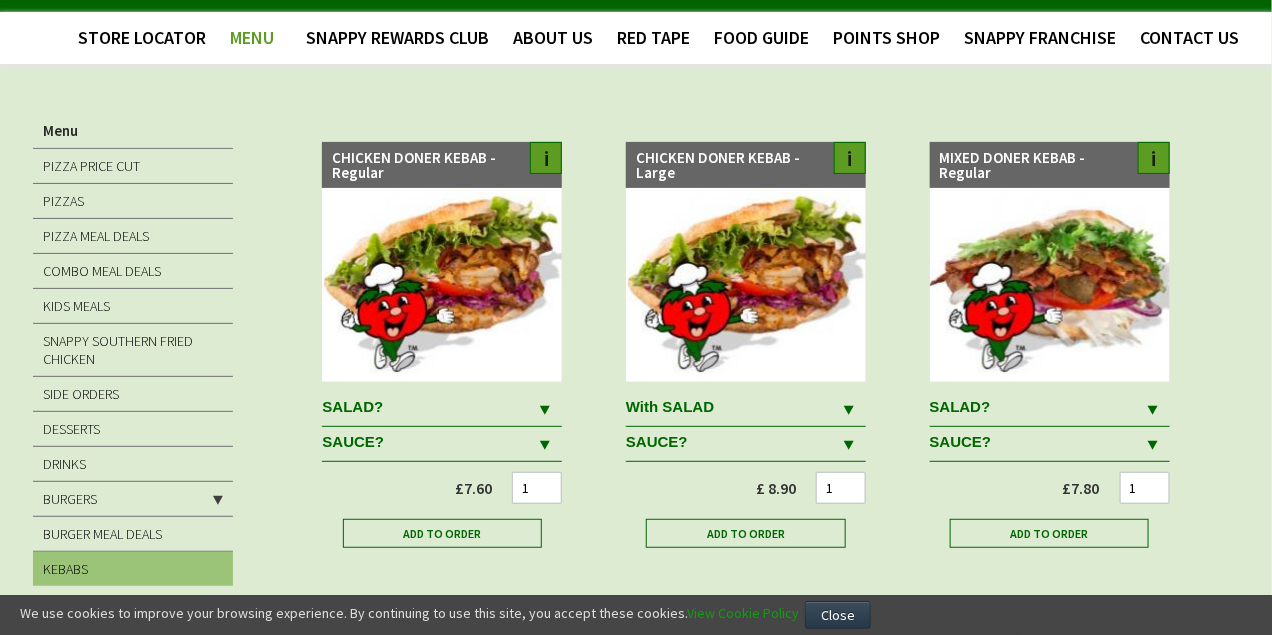 click on "SAUCE?" at bounding box center [746, 409] 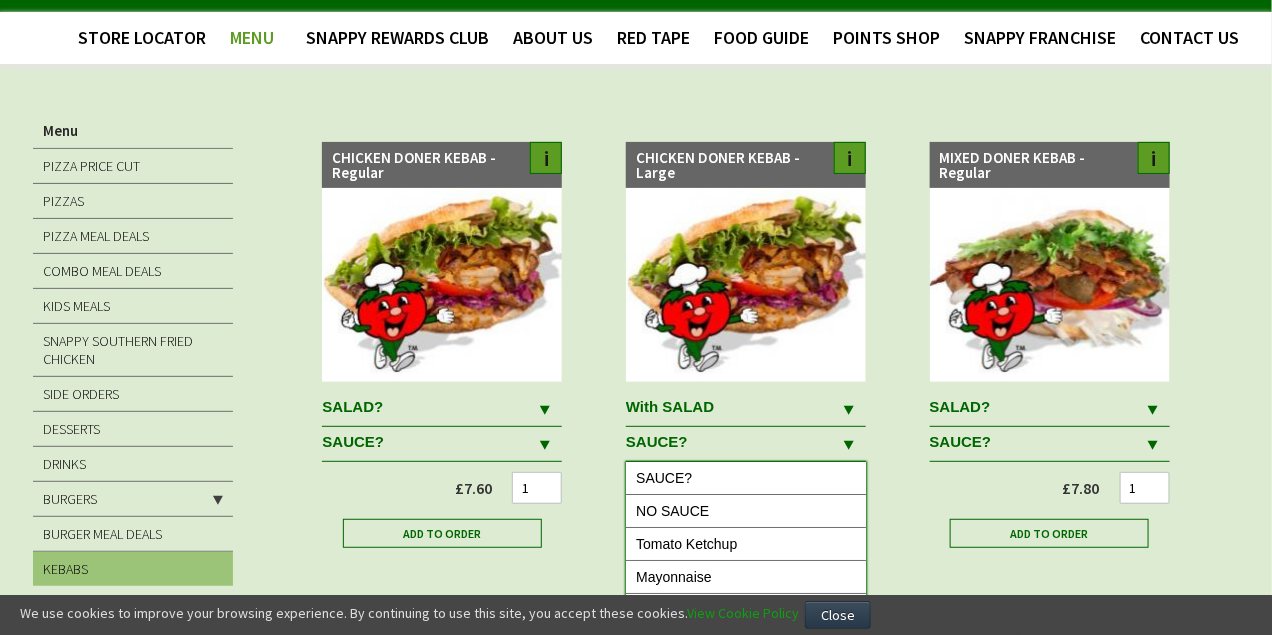click on "CHICKEN DONER KEBAB - Regular
i
SALAD?" at bounding box center (780, 1120) 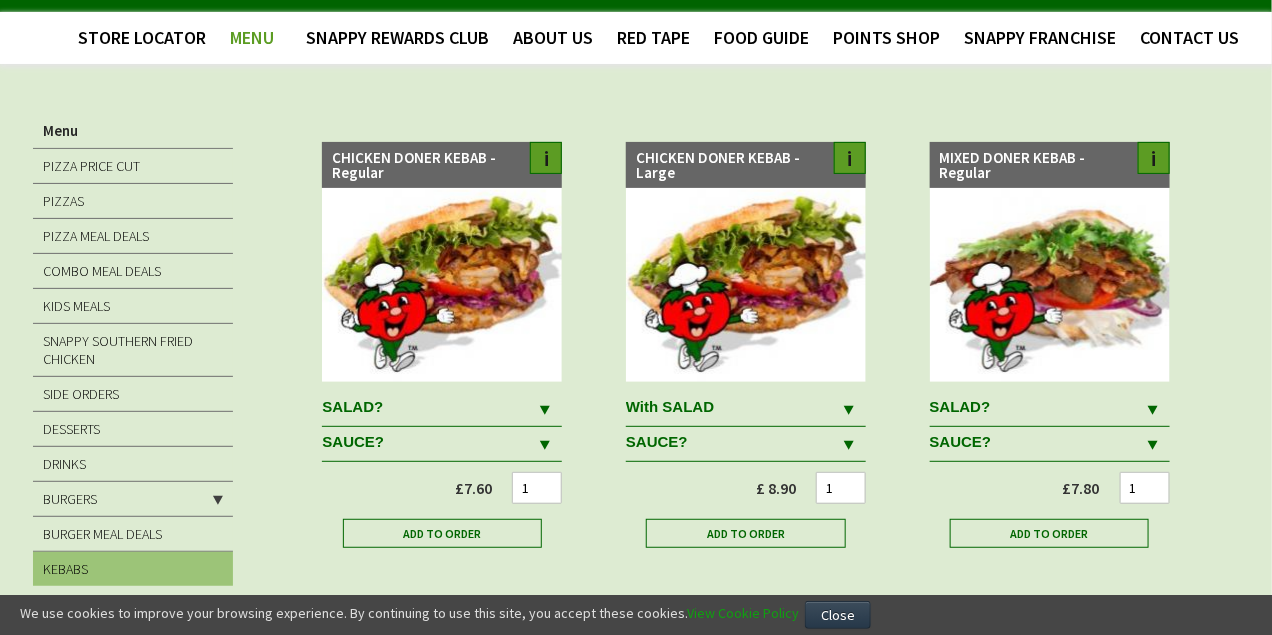 click on "SALAD?" at bounding box center [427, 407] 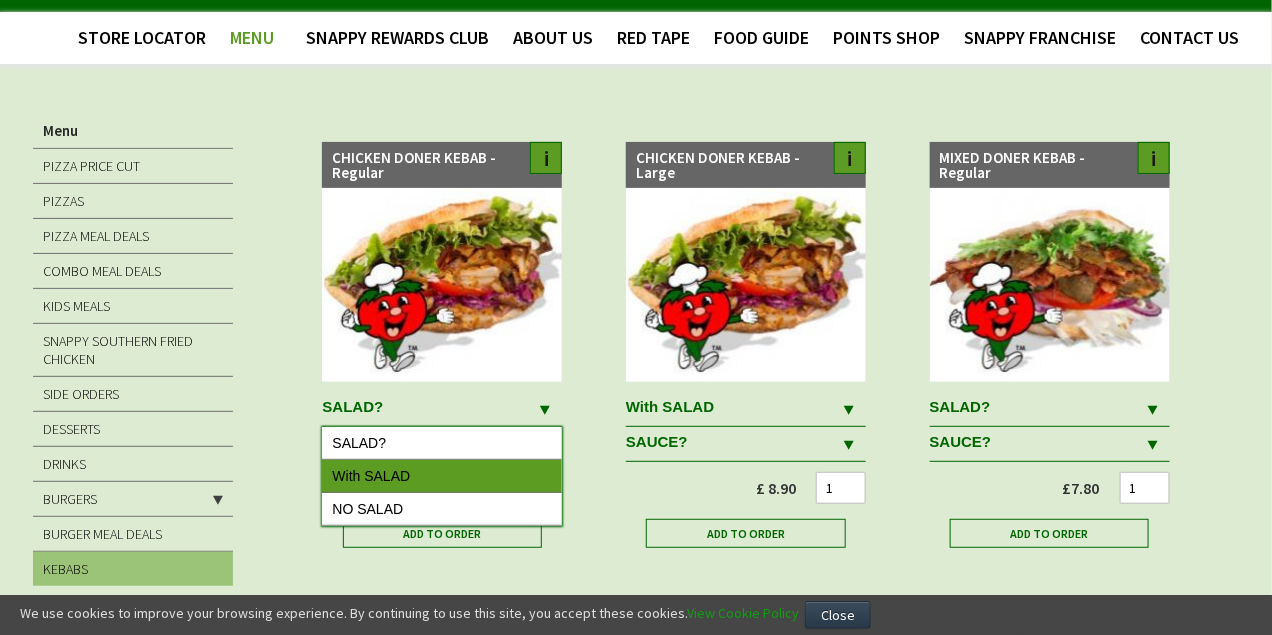 click on "With SALAD" at bounding box center [442, 476] 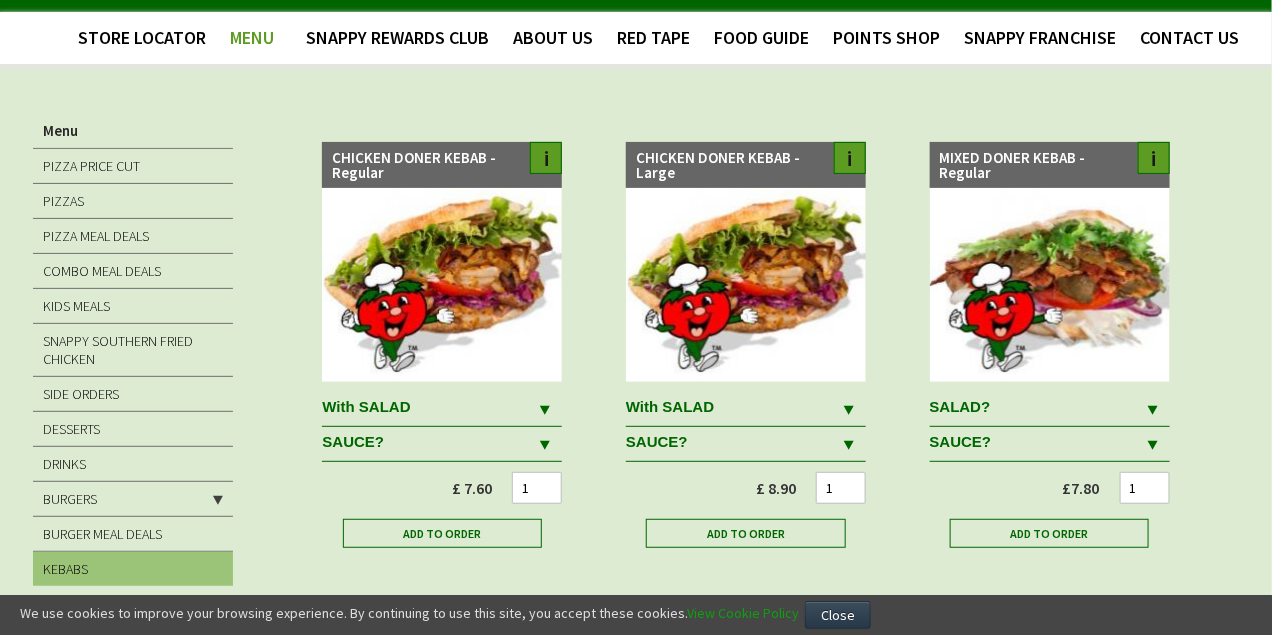 click on "SAUCE?" at bounding box center [427, 407] 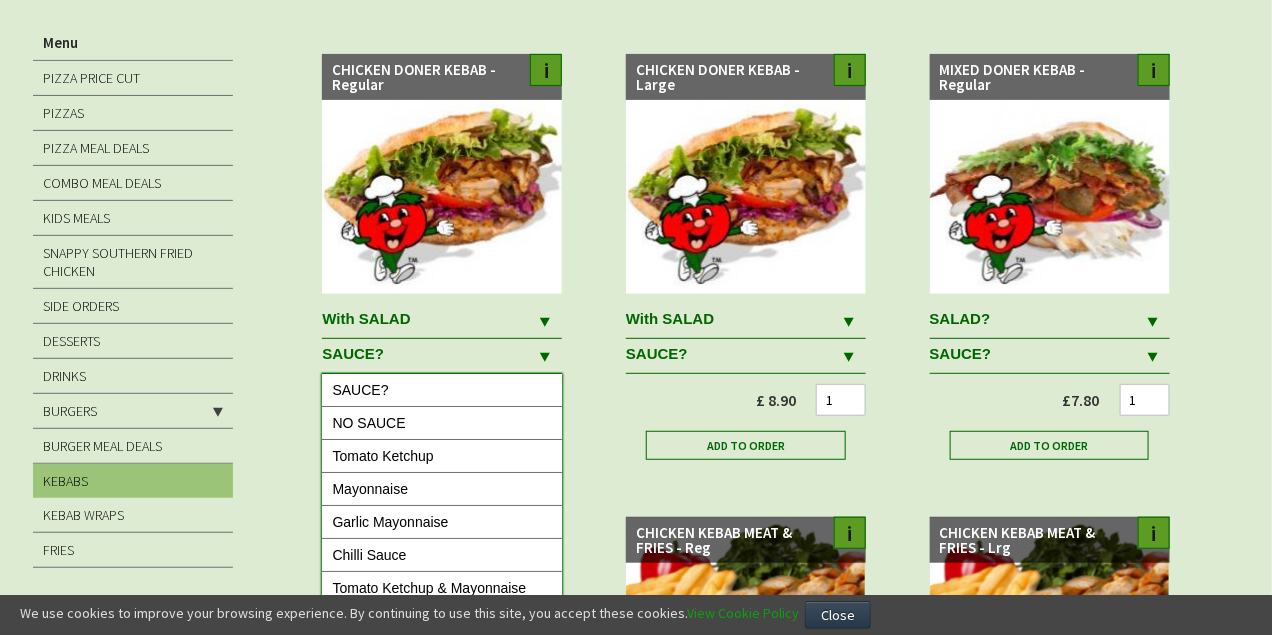 scroll, scrollTop: 171, scrollLeft: 0, axis: vertical 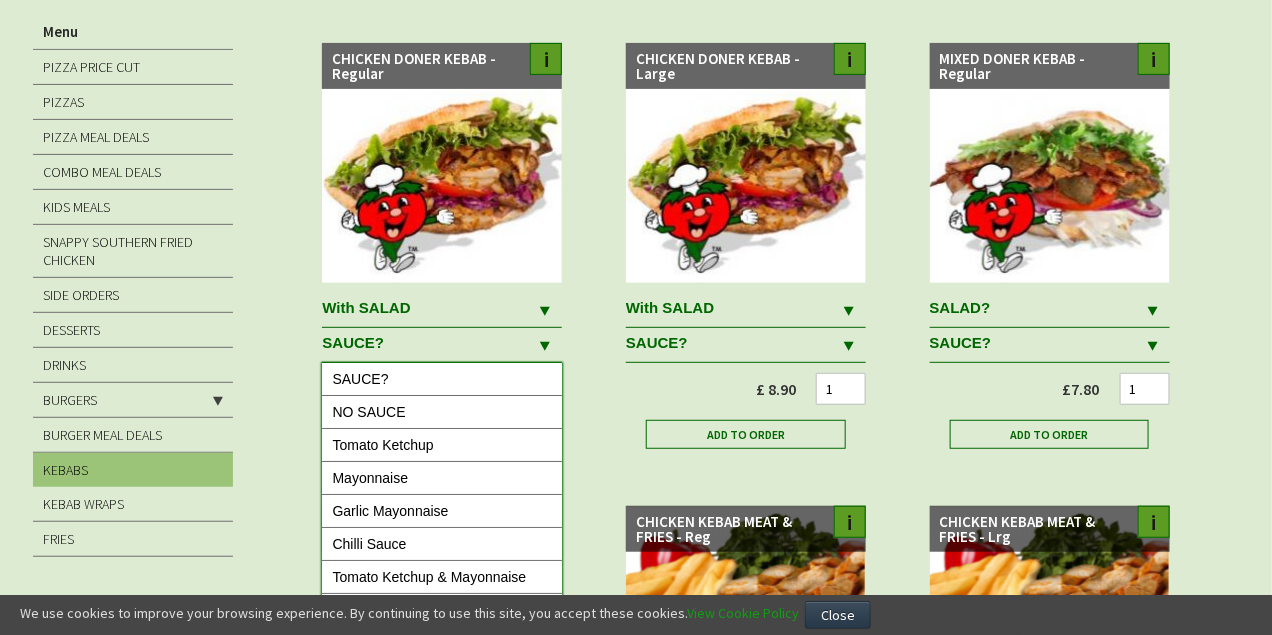 drag, startPoint x: 586, startPoint y: 484, endPoint x: 584, endPoint y: 502, distance: 18.110771 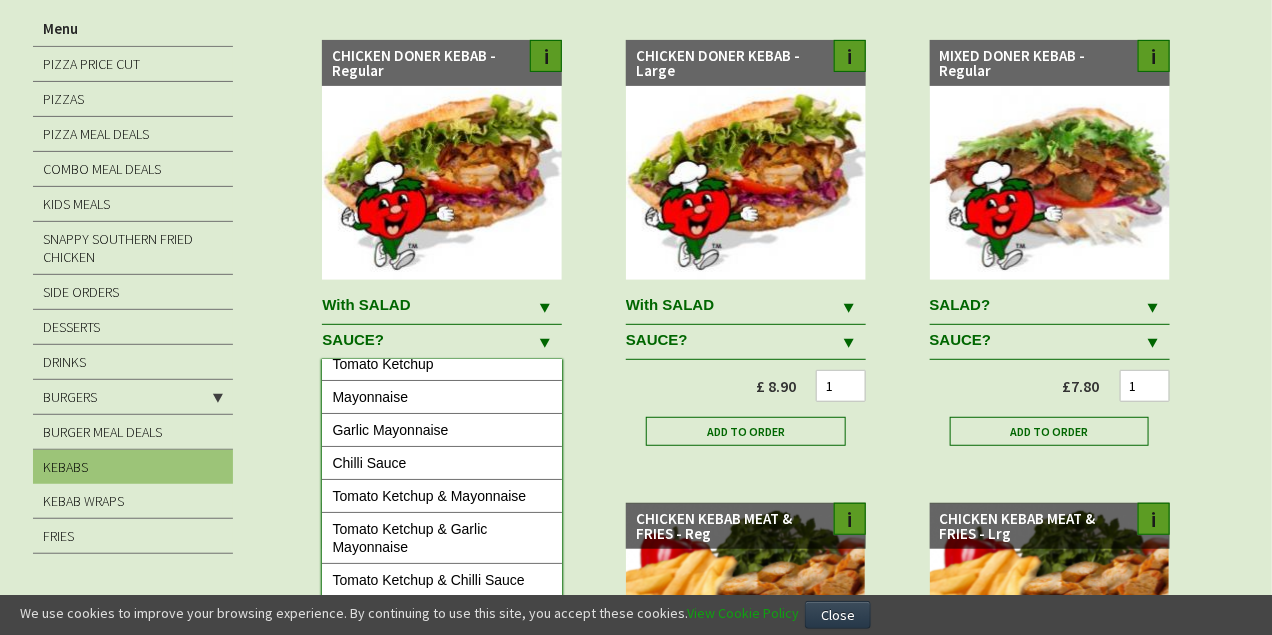 scroll, scrollTop: 77, scrollLeft: 0, axis: vertical 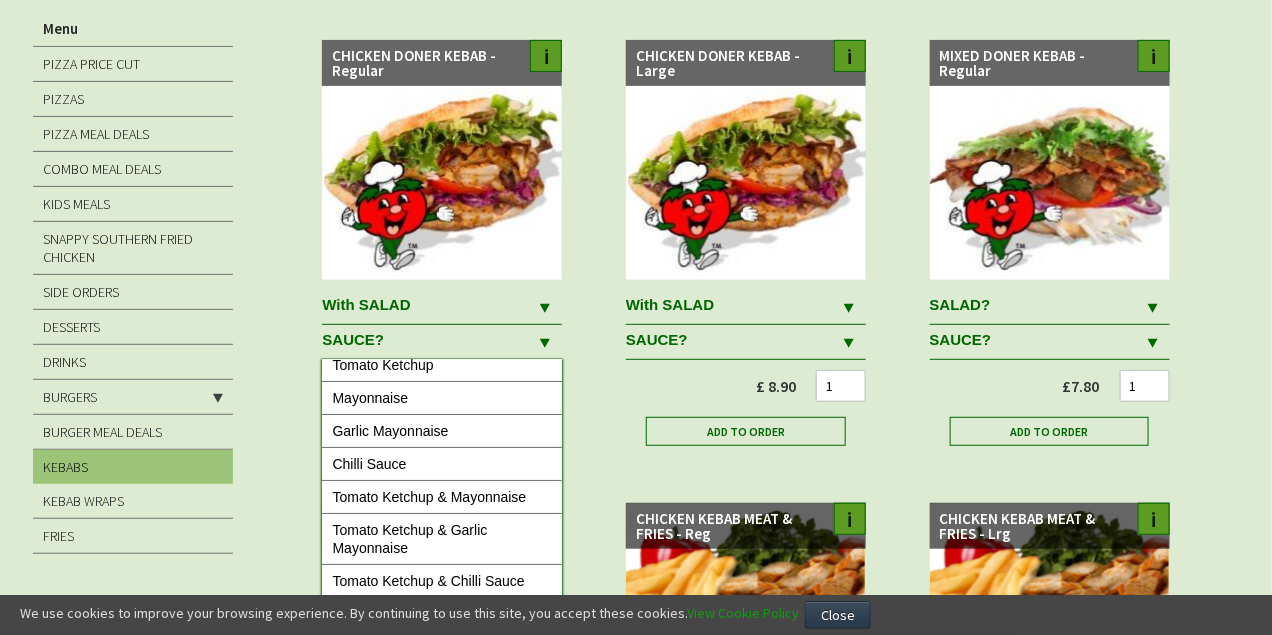 click on "CHICKEN DONER KEBAB - Regular
i
SALAD?" at bounding box center [780, 1018] 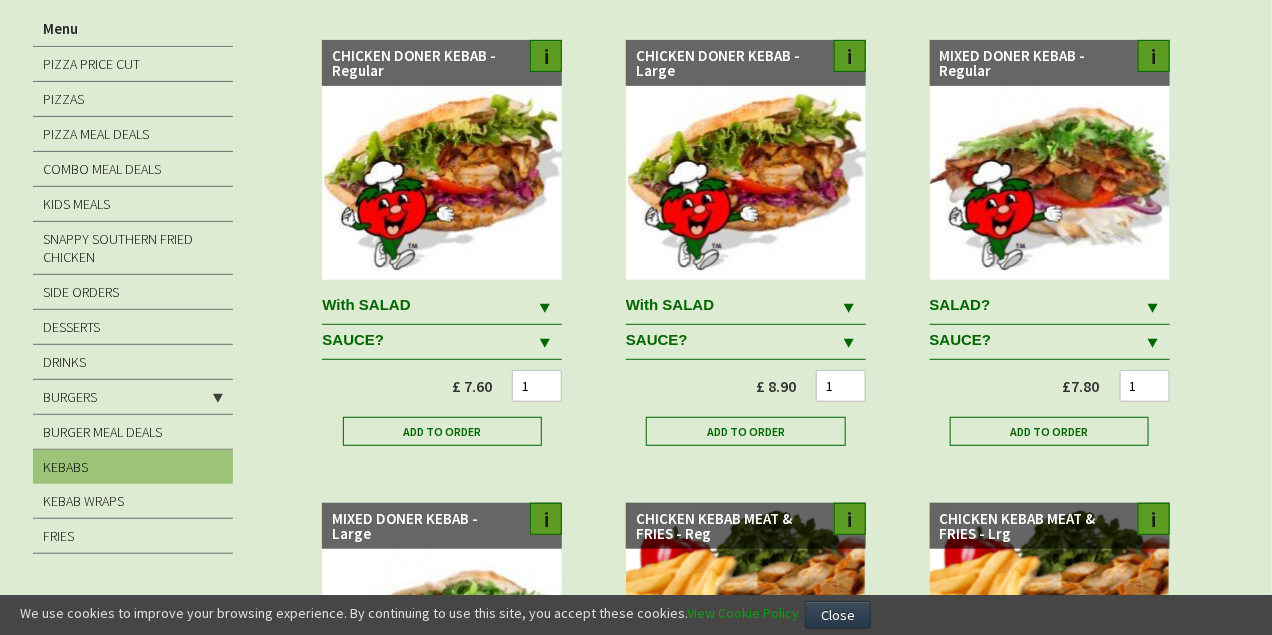 click on "SAUCE?" at bounding box center [731, 305] 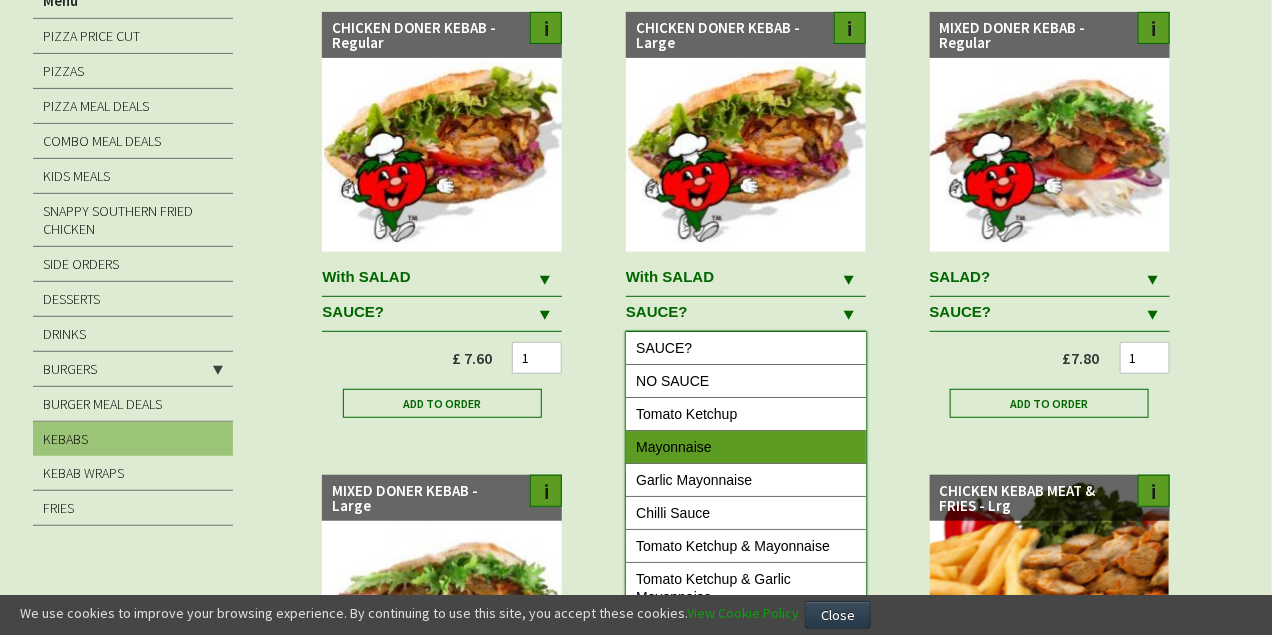 scroll, scrollTop: 221, scrollLeft: 0, axis: vertical 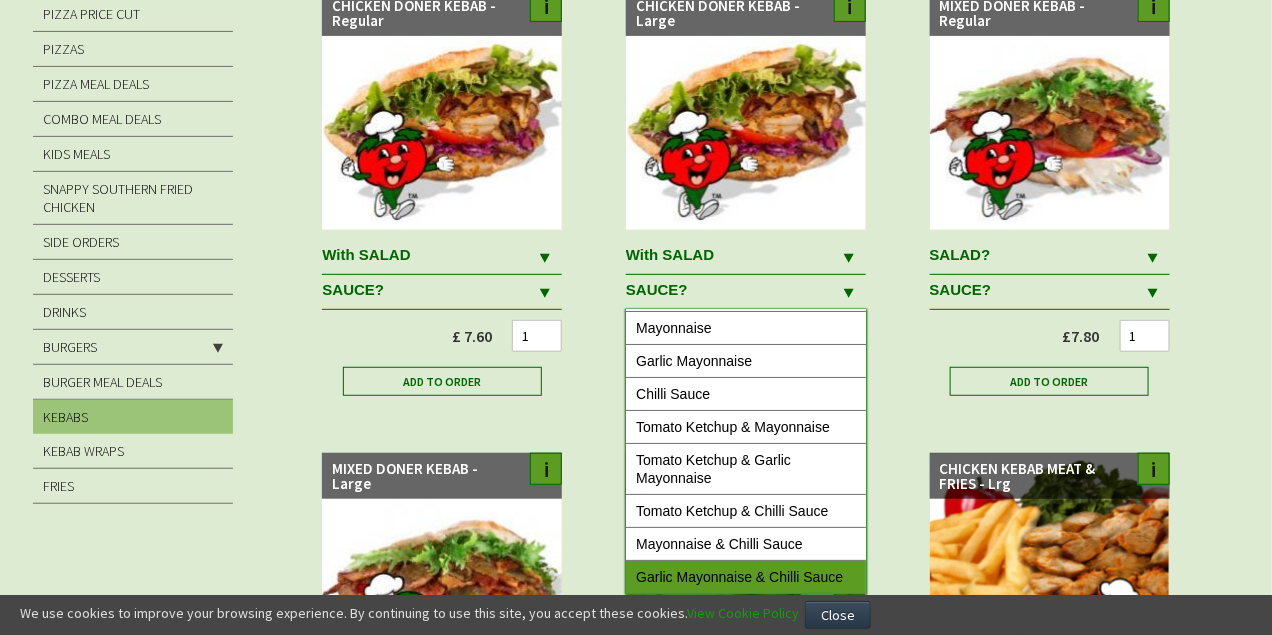 click on "Garlic Mayonnaise & Chilli Sauce" at bounding box center (746, 577) 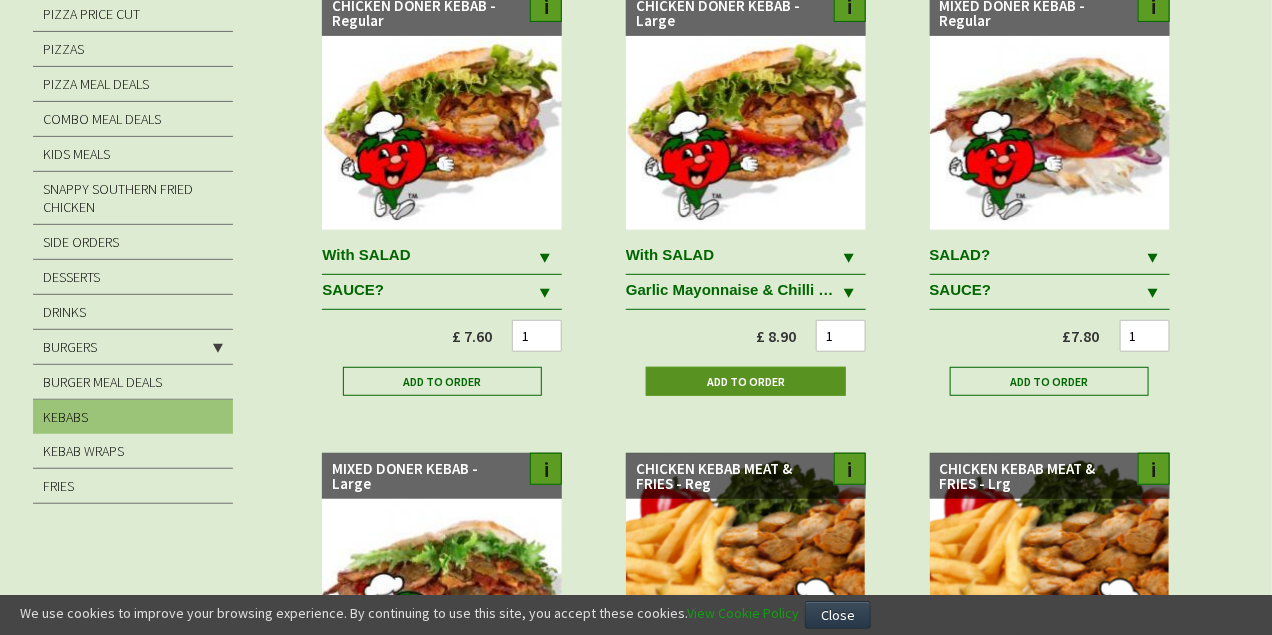 click on "Add to Order" at bounding box center [746, 381] 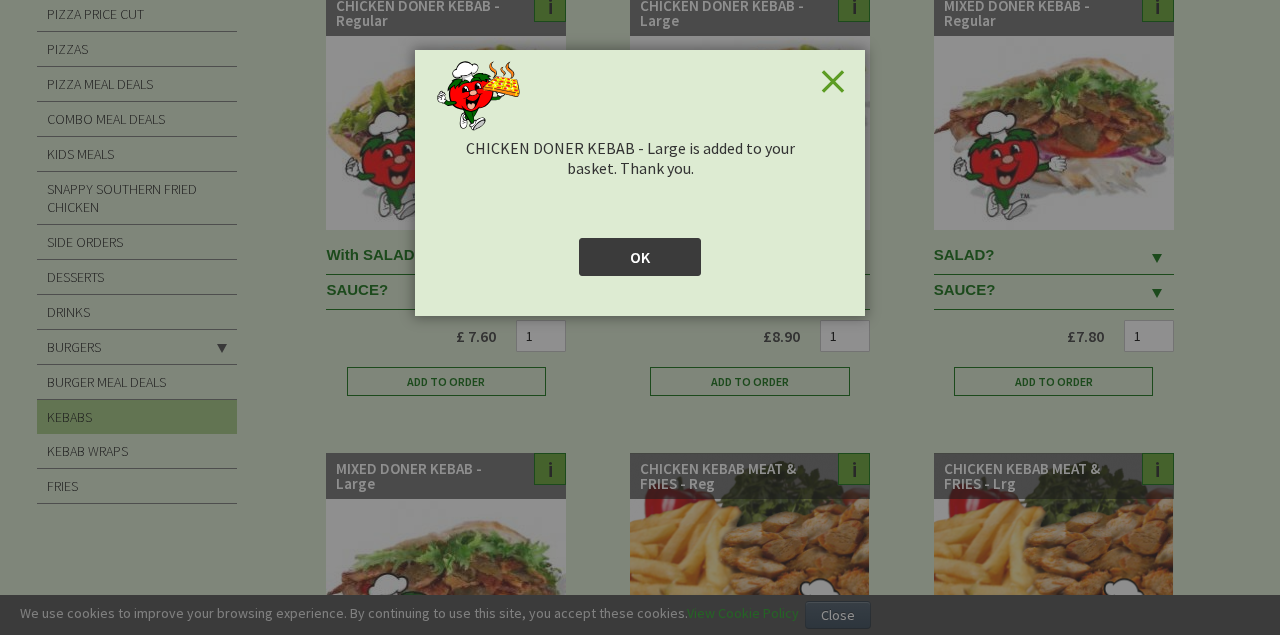click on "OK" at bounding box center [640, 257] 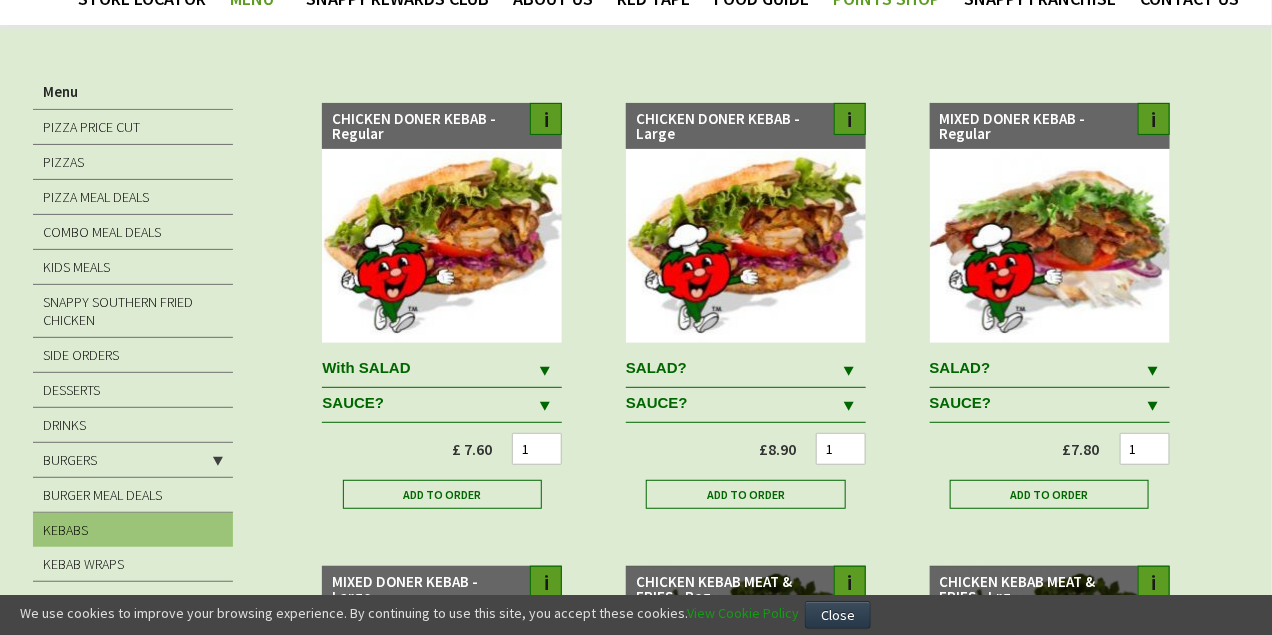 scroll, scrollTop: 0, scrollLeft: 0, axis: both 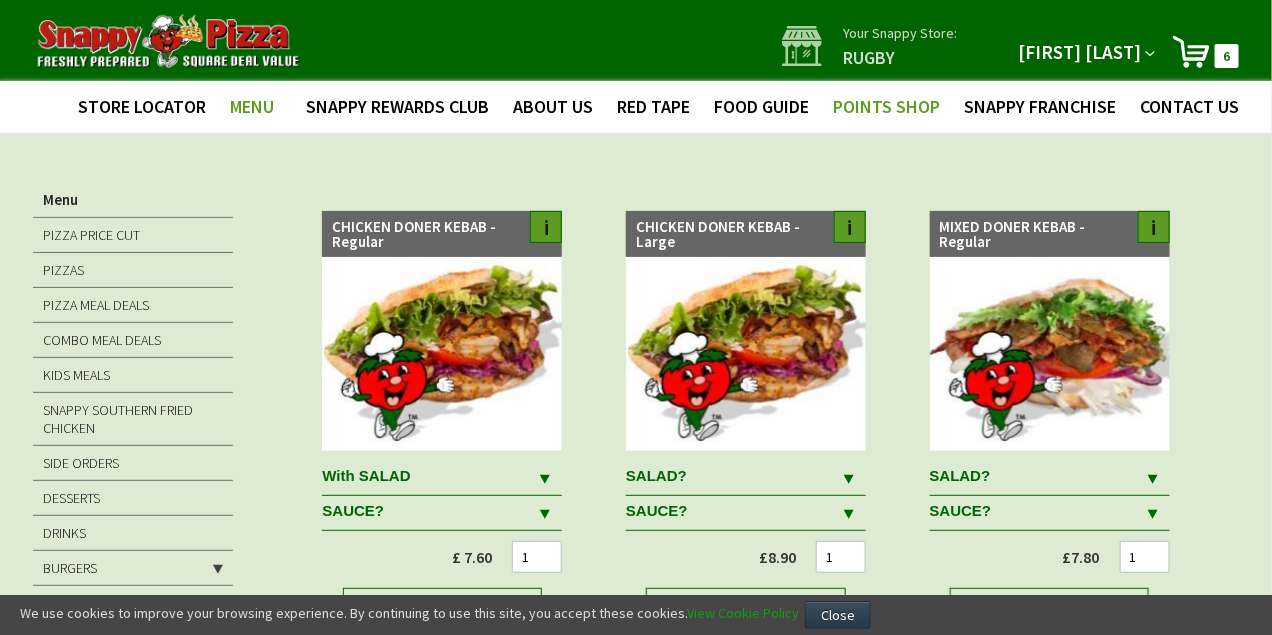 drag, startPoint x: 902, startPoint y: 258, endPoint x: 916, endPoint y: 117, distance: 141.69333 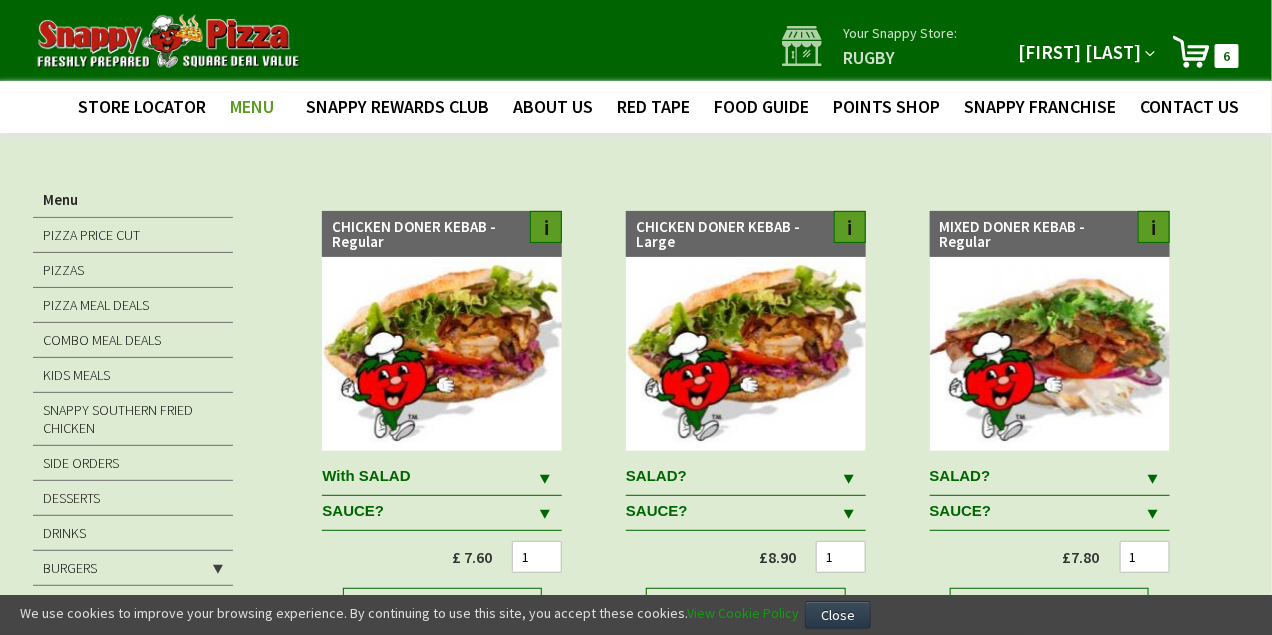 click on "6" at bounding box center (1227, 56) 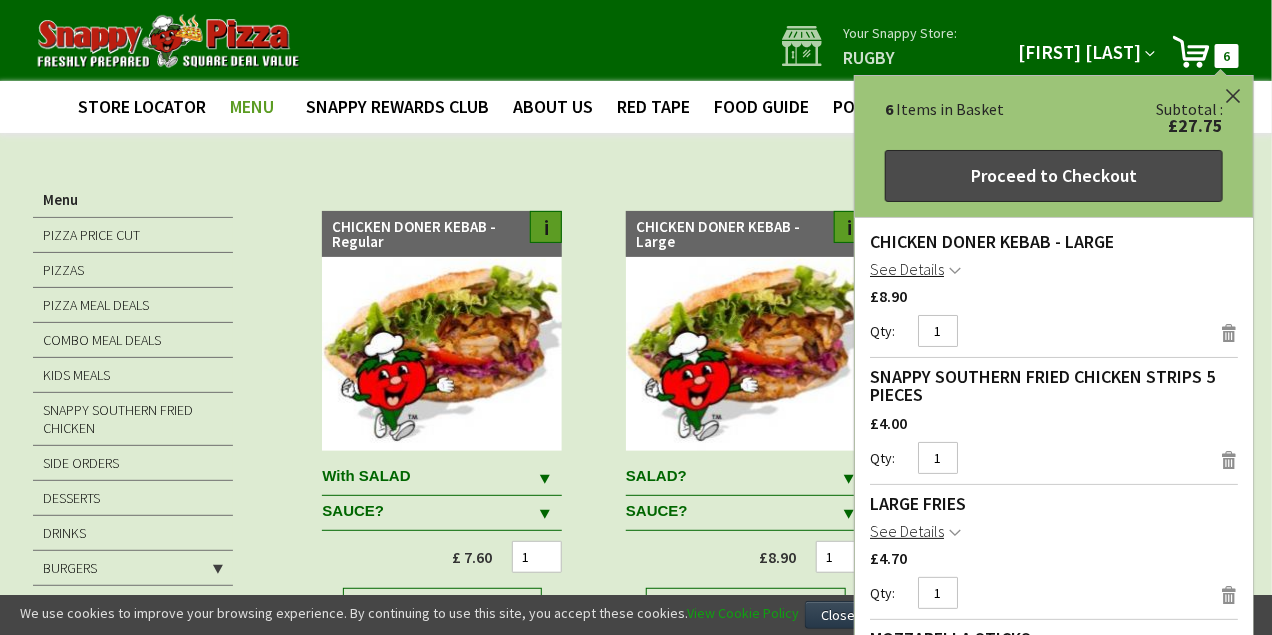 click on "Proceed to Checkout" at bounding box center [1054, 176] 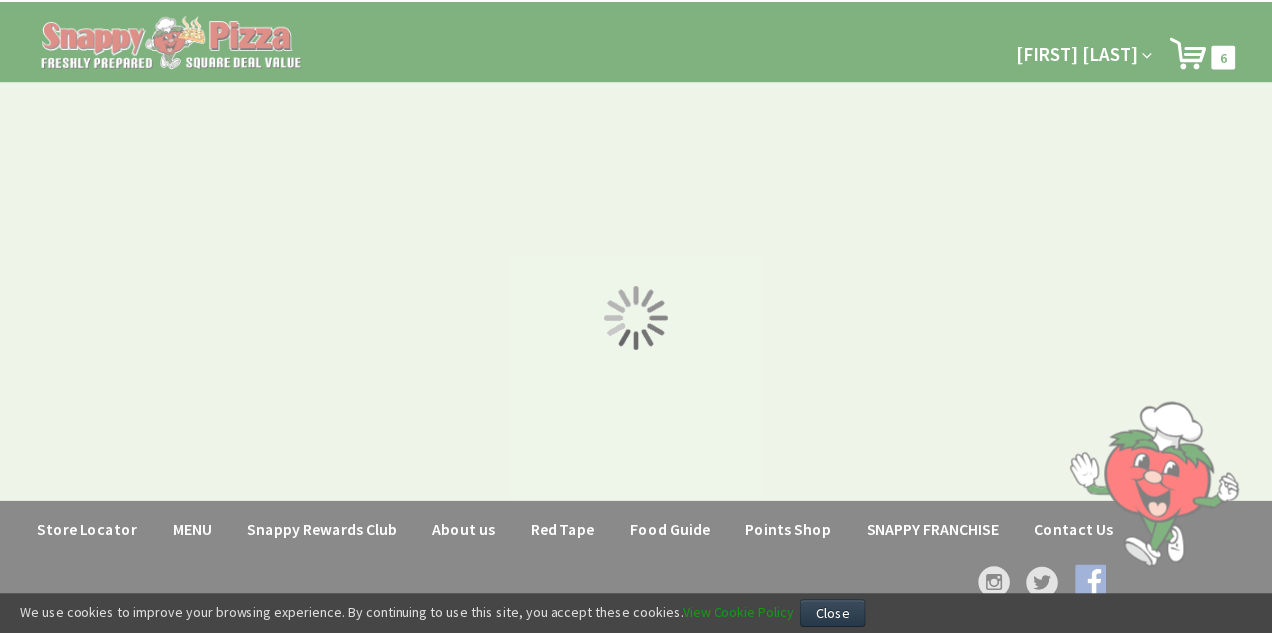 scroll, scrollTop: 0, scrollLeft: 0, axis: both 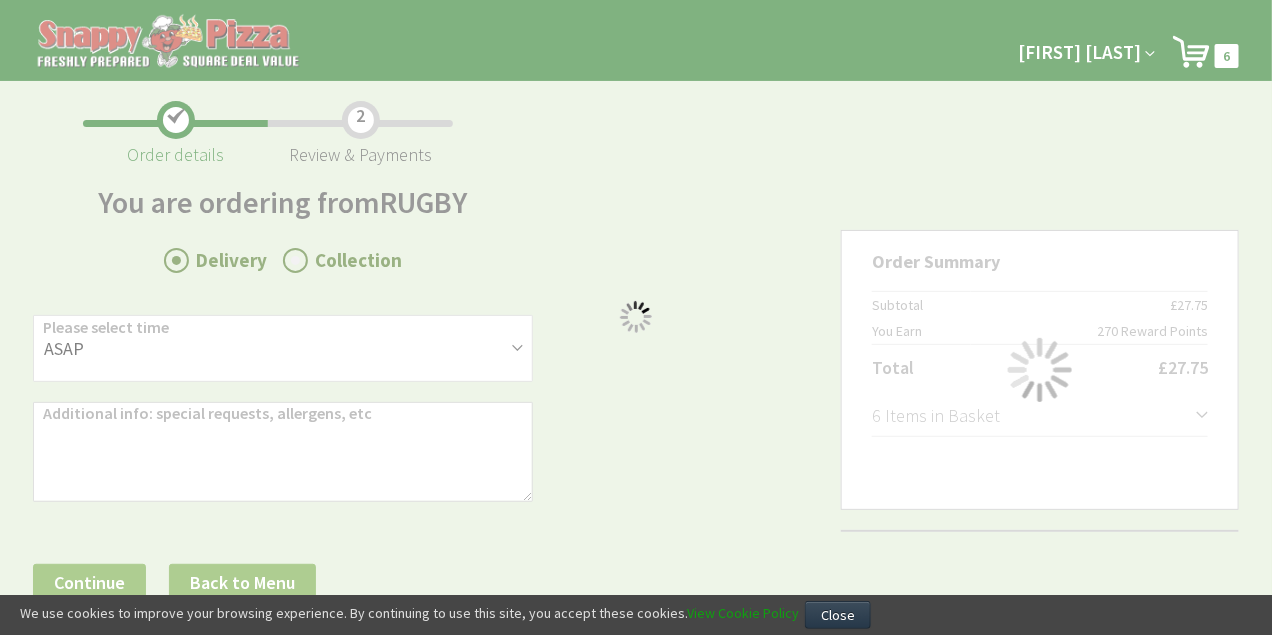 type on "[EMAIL]" 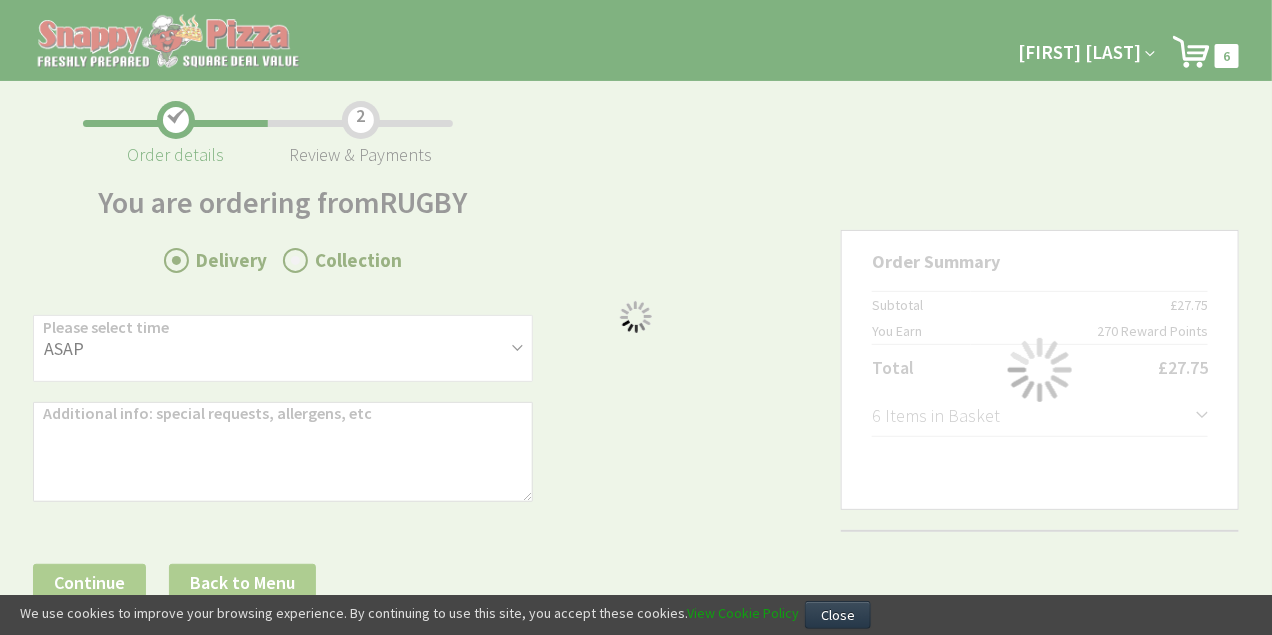 click at bounding box center (636, 635) 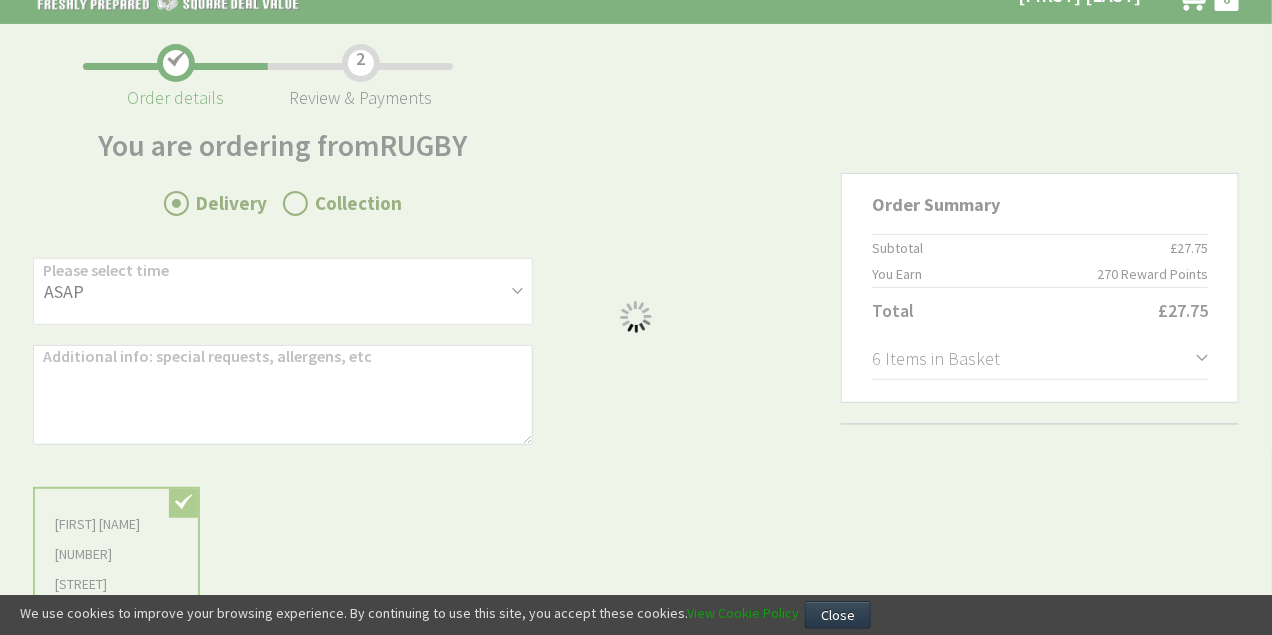 drag, startPoint x: 760, startPoint y: 161, endPoint x: 737, endPoint y: 217, distance: 60.53924 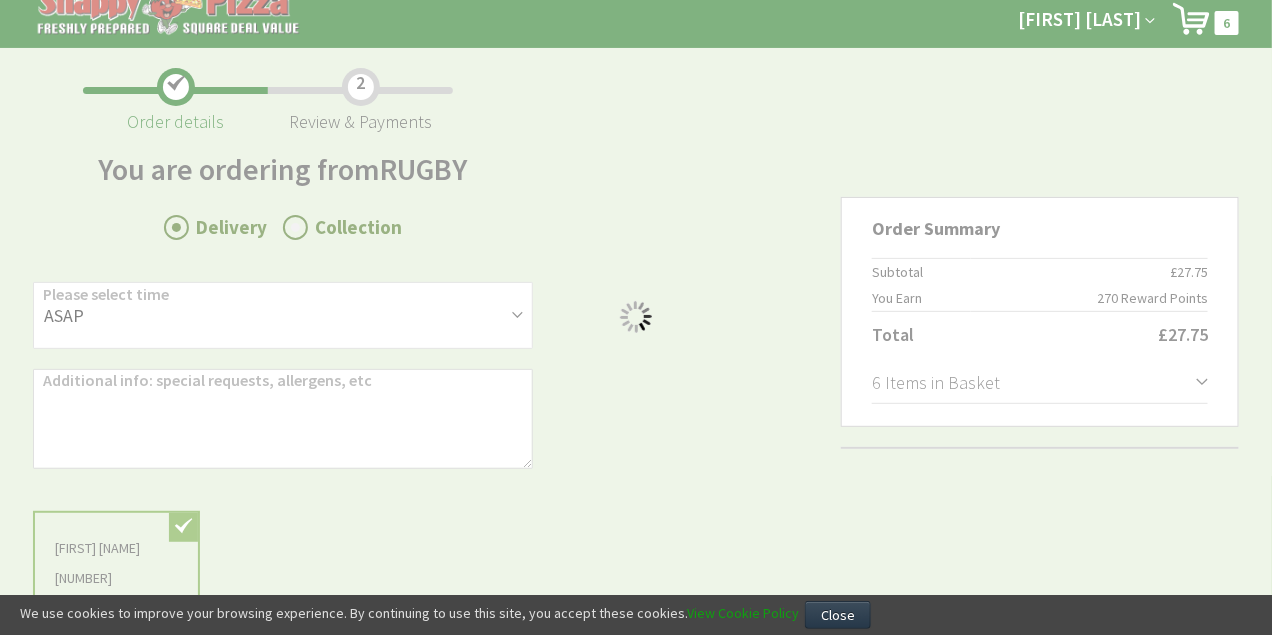 scroll, scrollTop: 0, scrollLeft: 0, axis: both 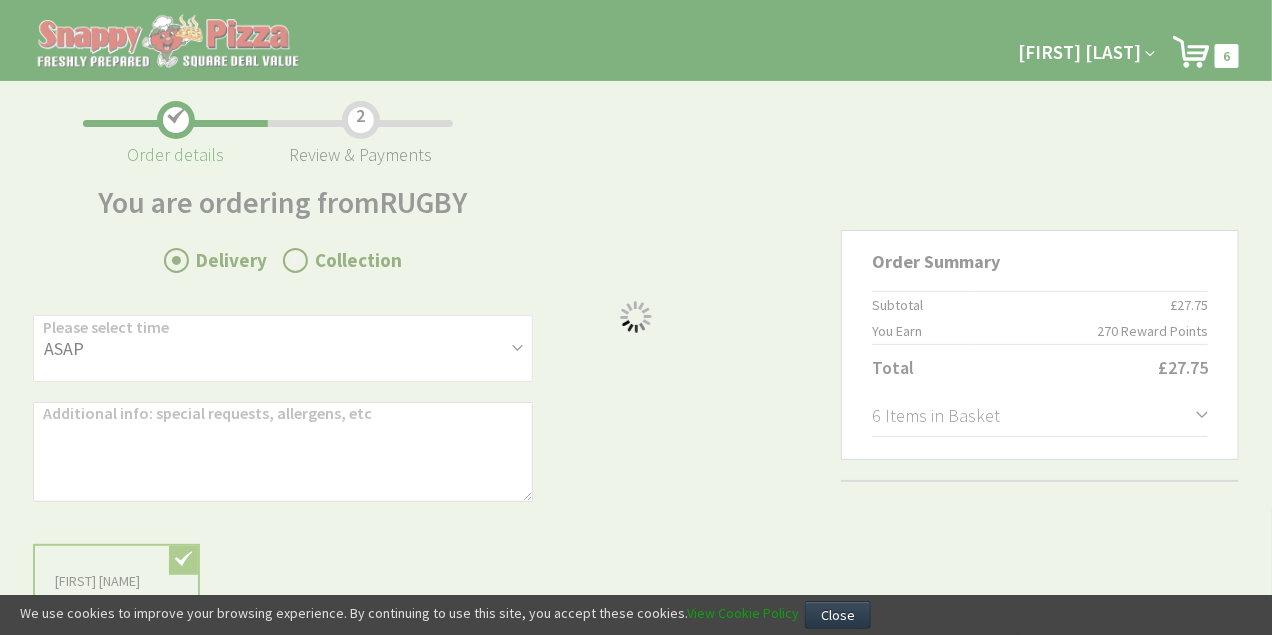 drag, startPoint x: 634, startPoint y: 108, endPoint x: 618, endPoint y: 79, distance: 33.12099 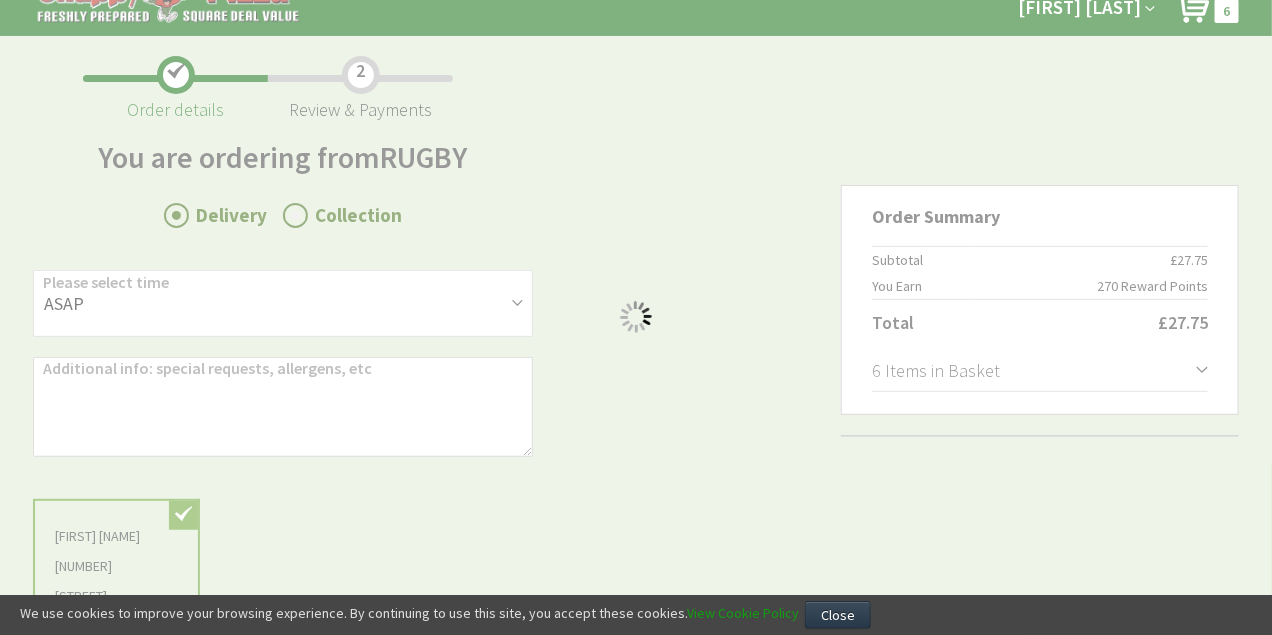 scroll, scrollTop: 50, scrollLeft: 0, axis: vertical 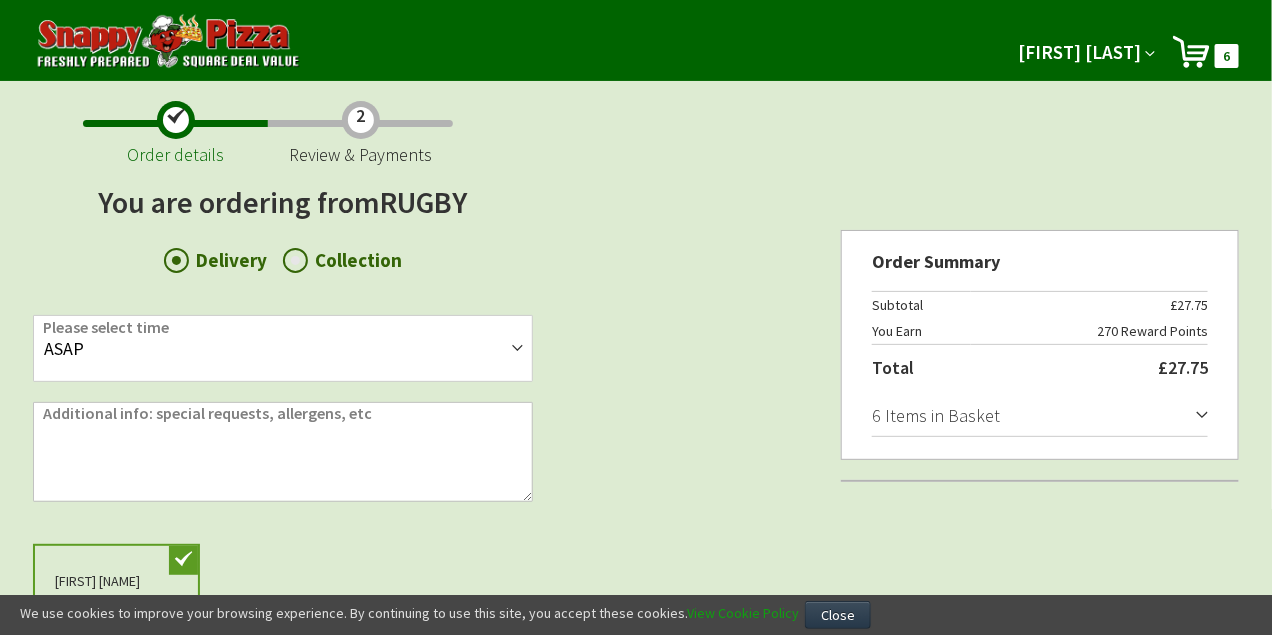 drag, startPoint x: 686, startPoint y: 151, endPoint x: 639, endPoint y: 41, distance: 119.62023 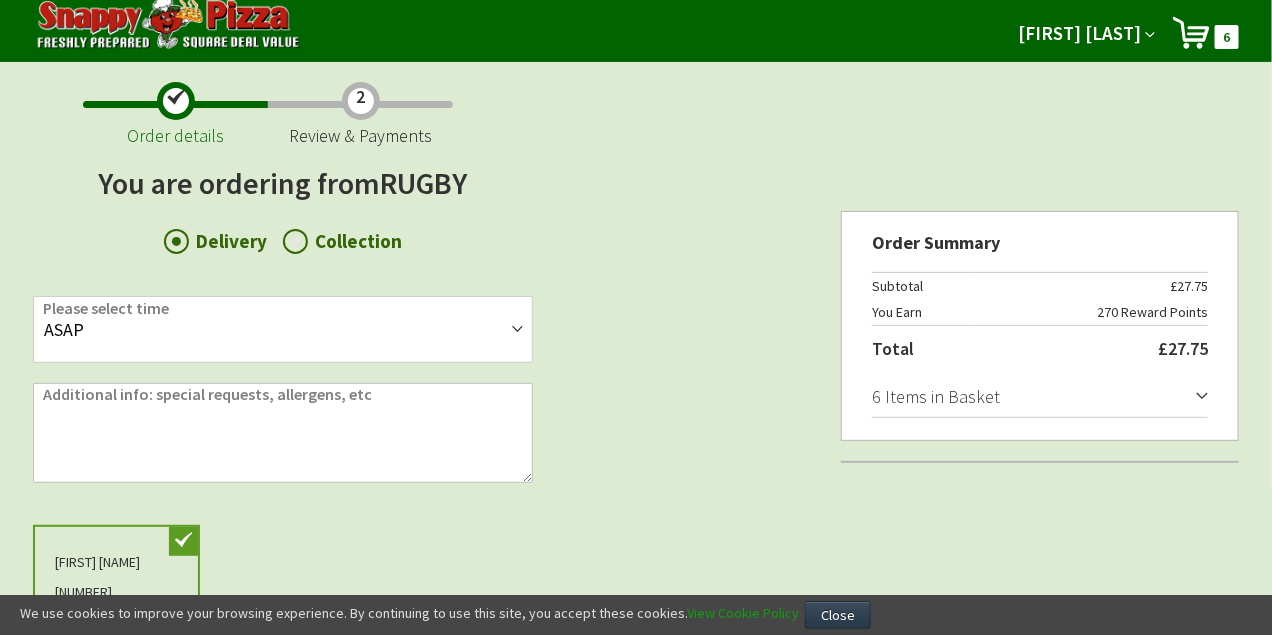 scroll, scrollTop: 50, scrollLeft: 0, axis: vertical 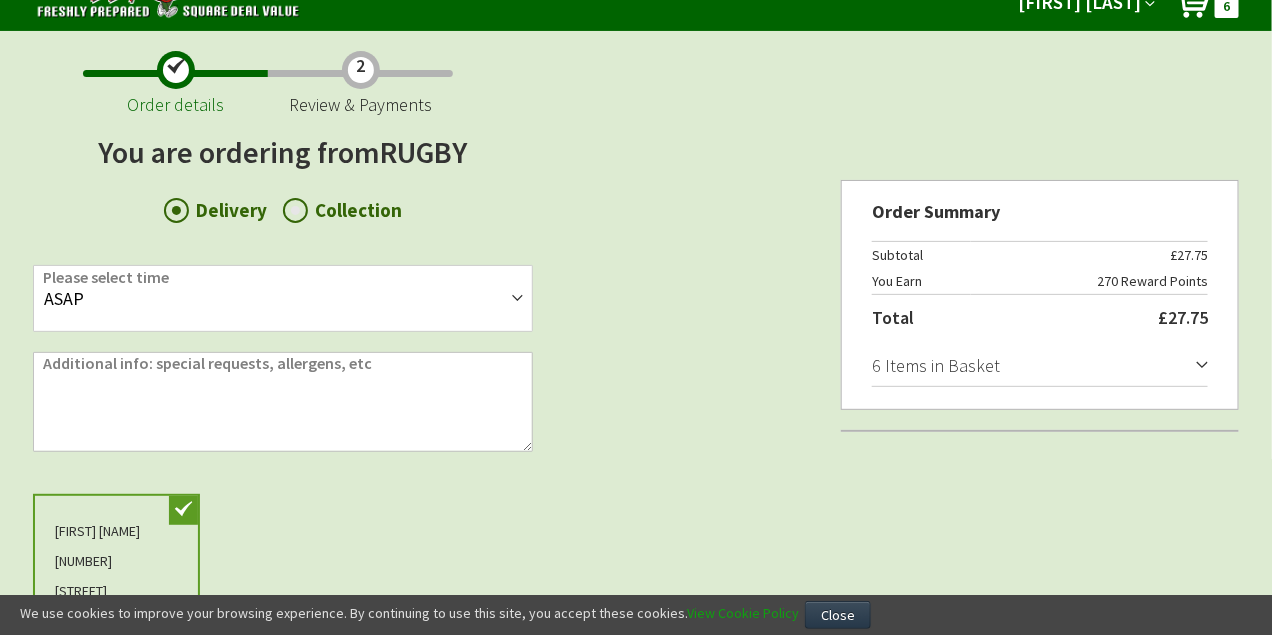 click on "6
6
items" at bounding box center (1227, 6) 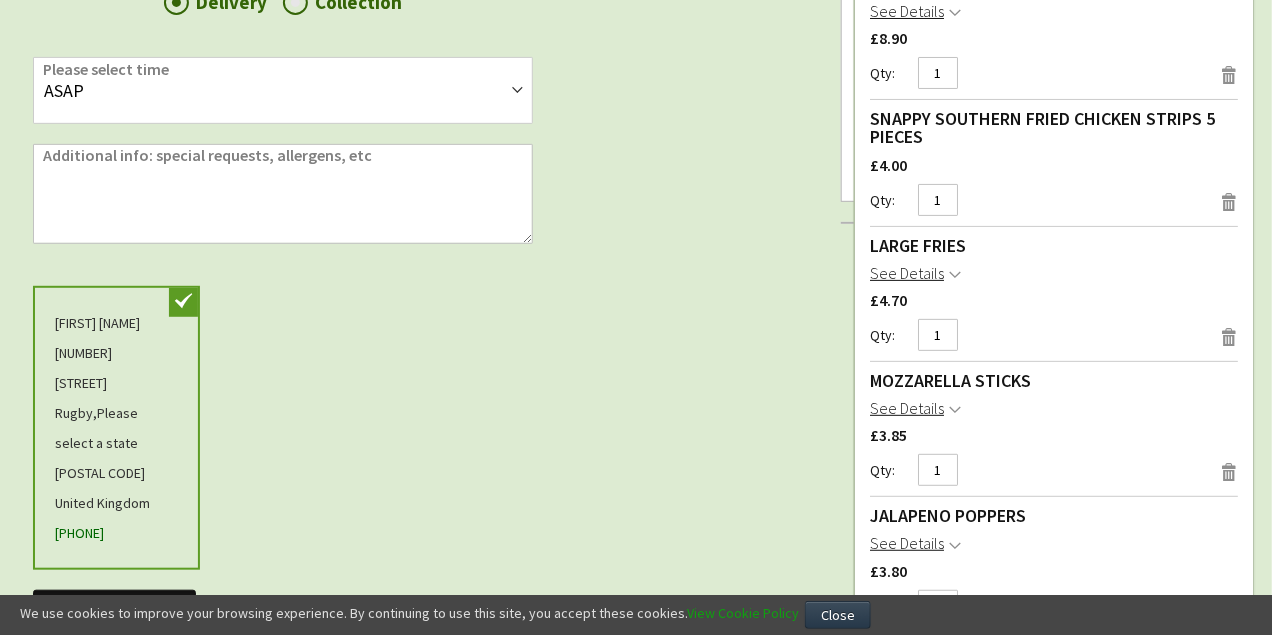 drag, startPoint x: 810, startPoint y: 120, endPoint x: 857, endPoint y: 236, distance: 125.1599 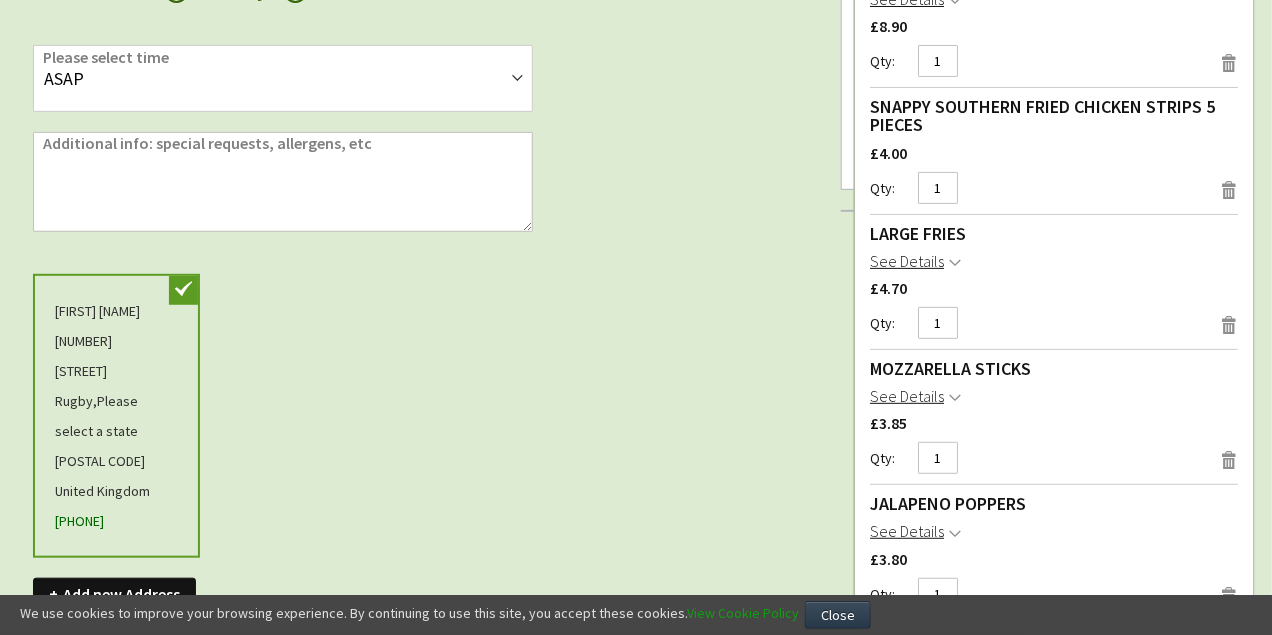 scroll, scrollTop: 271, scrollLeft: 0, axis: vertical 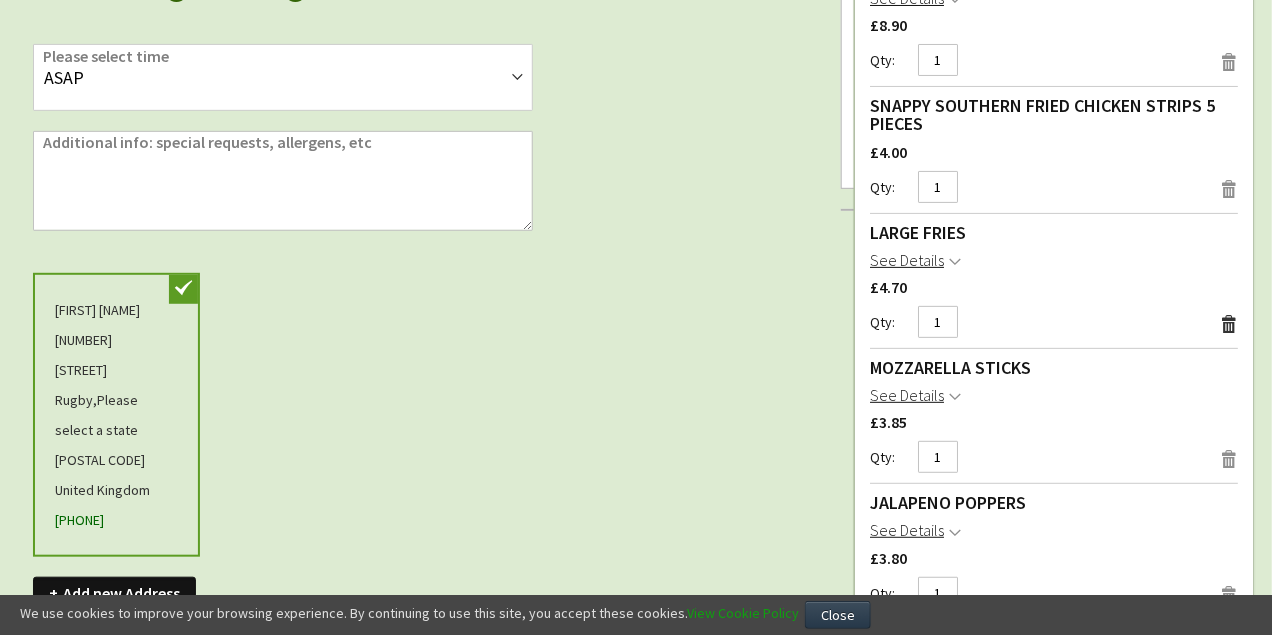 click on "Remove" at bounding box center (1229, 62) 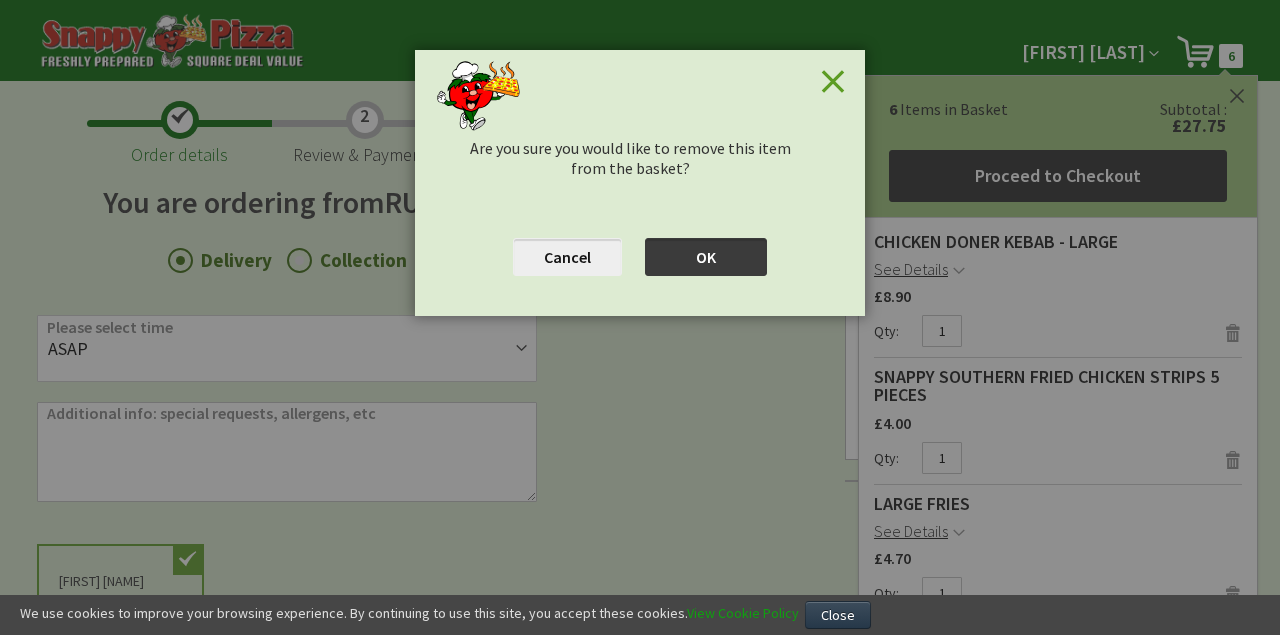 click on "OK" at bounding box center [706, 257] 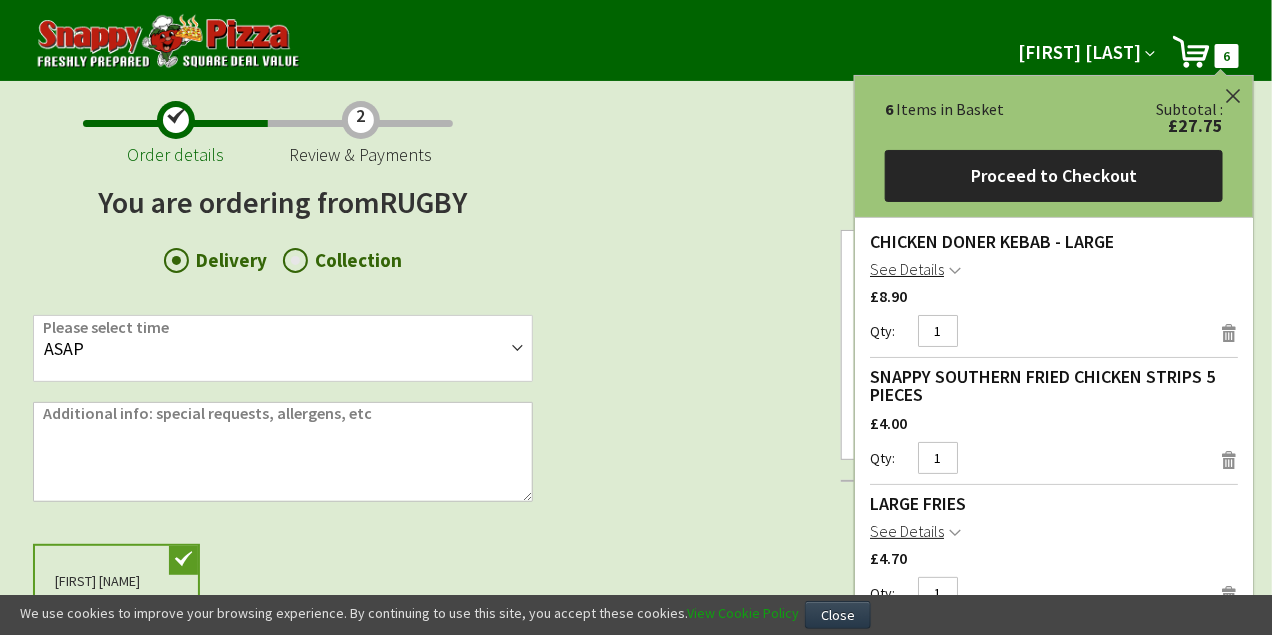 drag, startPoint x: 720, startPoint y: 337, endPoint x: 578, endPoint y: 93, distance: 282.3119 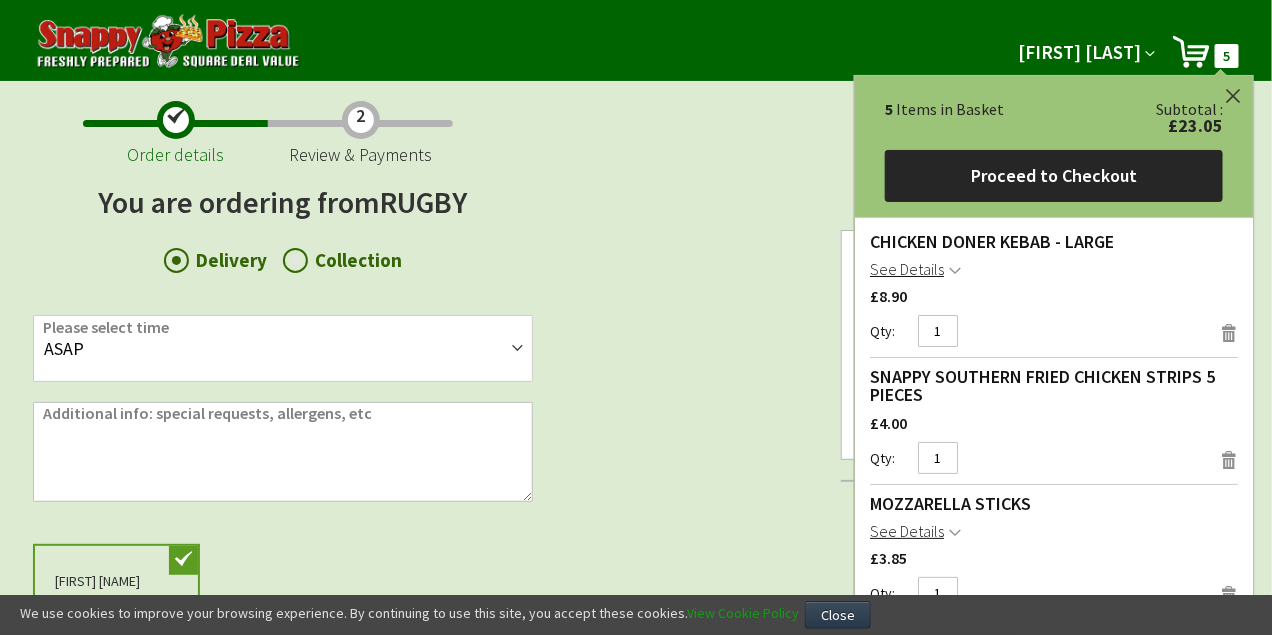 click at bounding box center (169, 42) 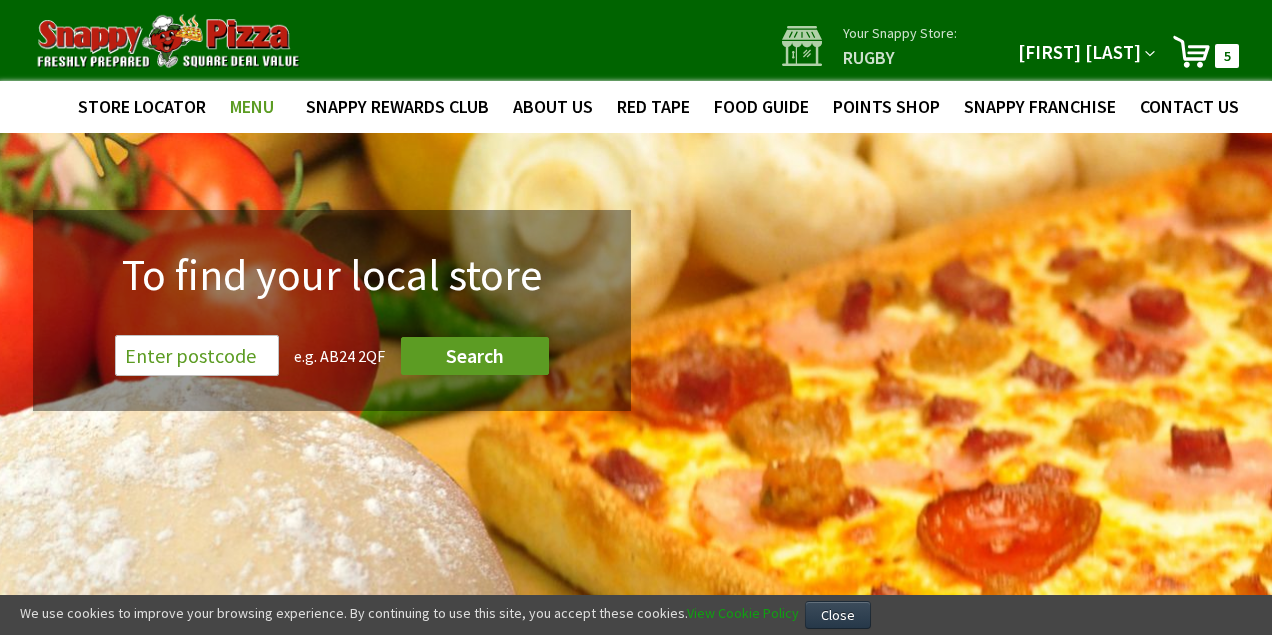 scroll, scrollTop: 0, scrollLeft: 0, axis: both 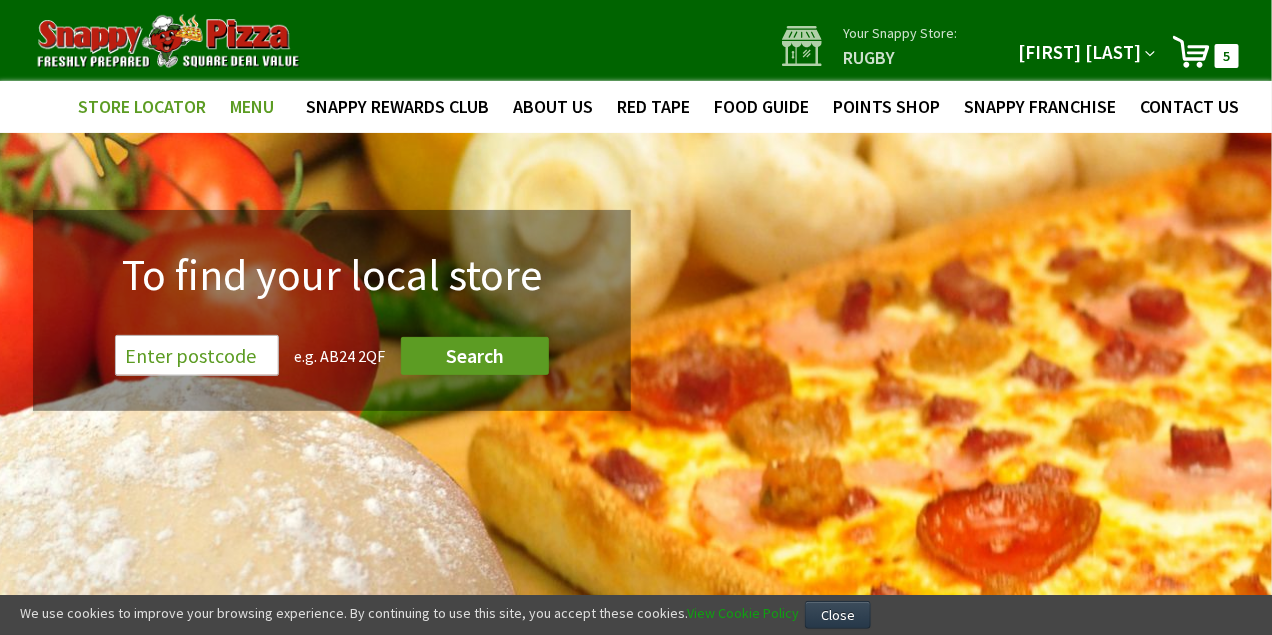 type on "[EMAIL]" 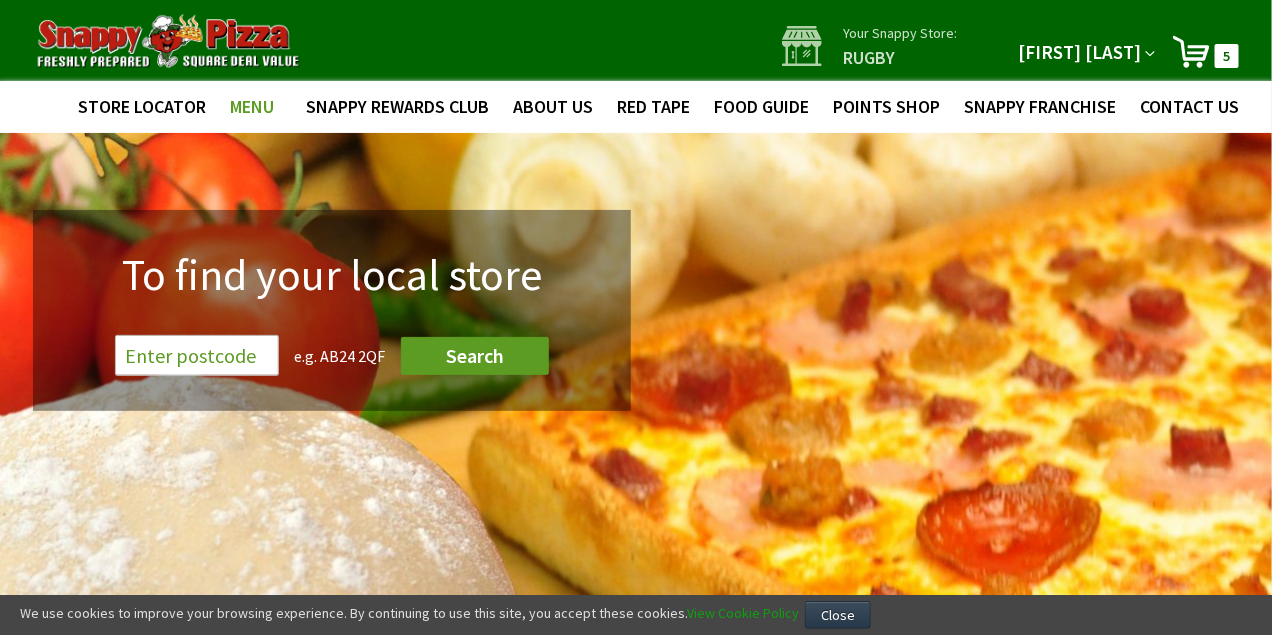 click on "MENU" at bounding box center (252, 106) 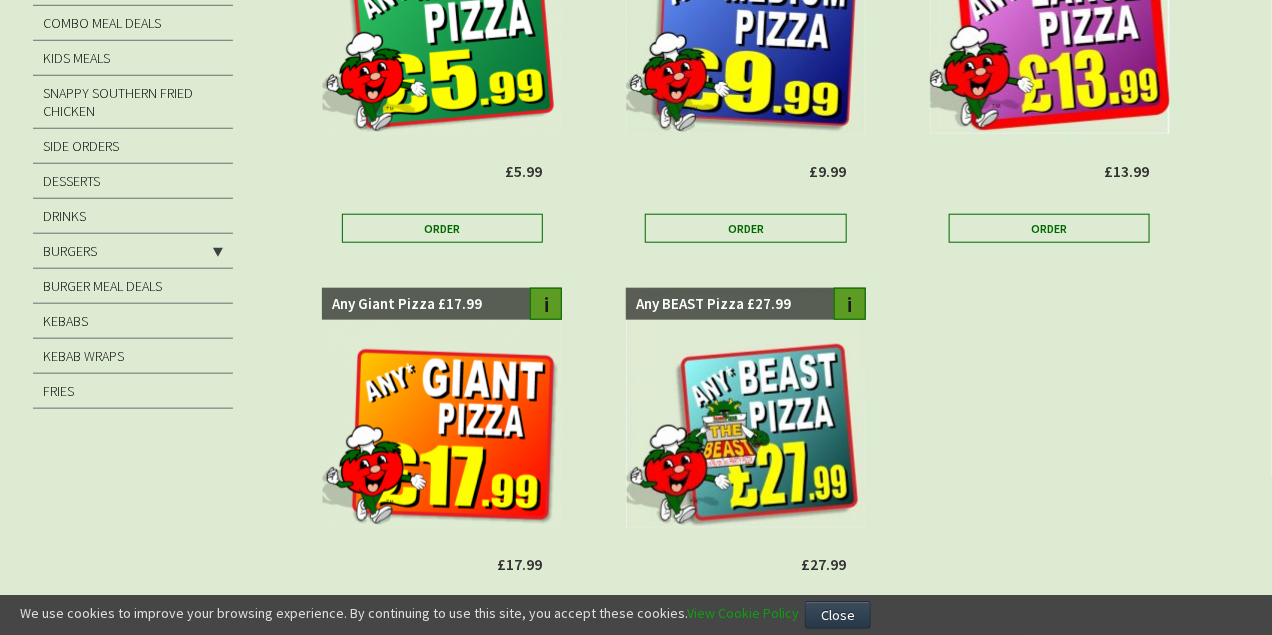 type on "[EMAIL]" 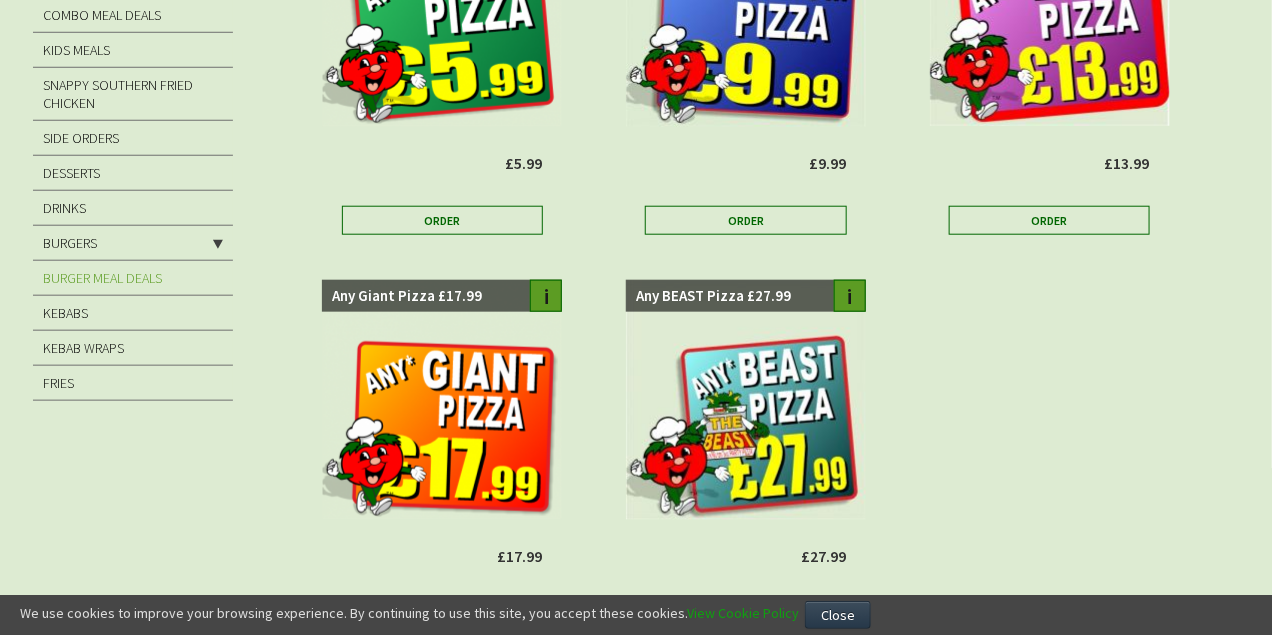 scroll, scrollTop: 551, scrollLeft: 0, axis: vertical 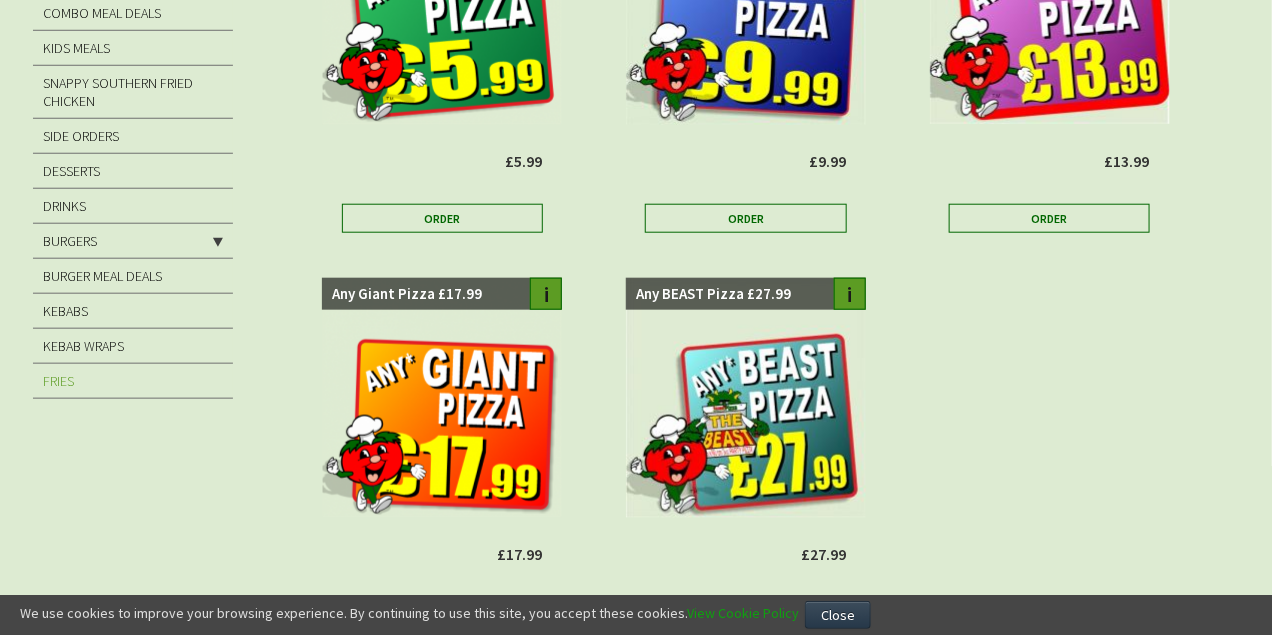 click on "FRIES" at bounding box center [58, 381] 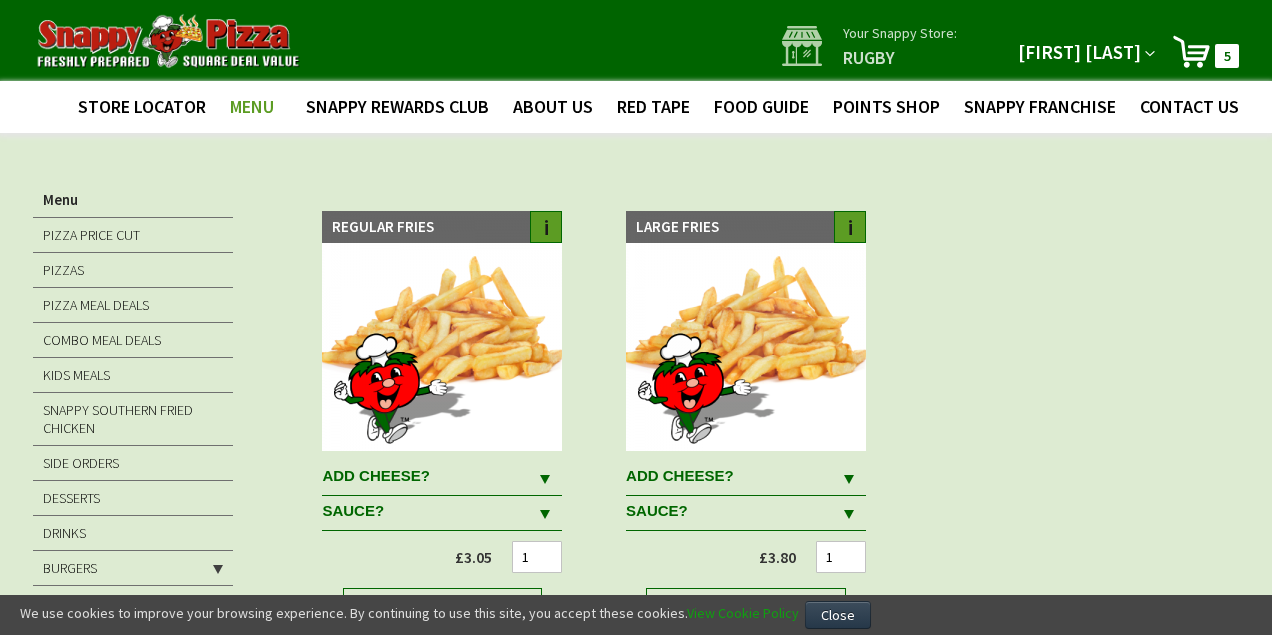 scroll, scrollTop: 0, scrollLeft: 0, axis: both 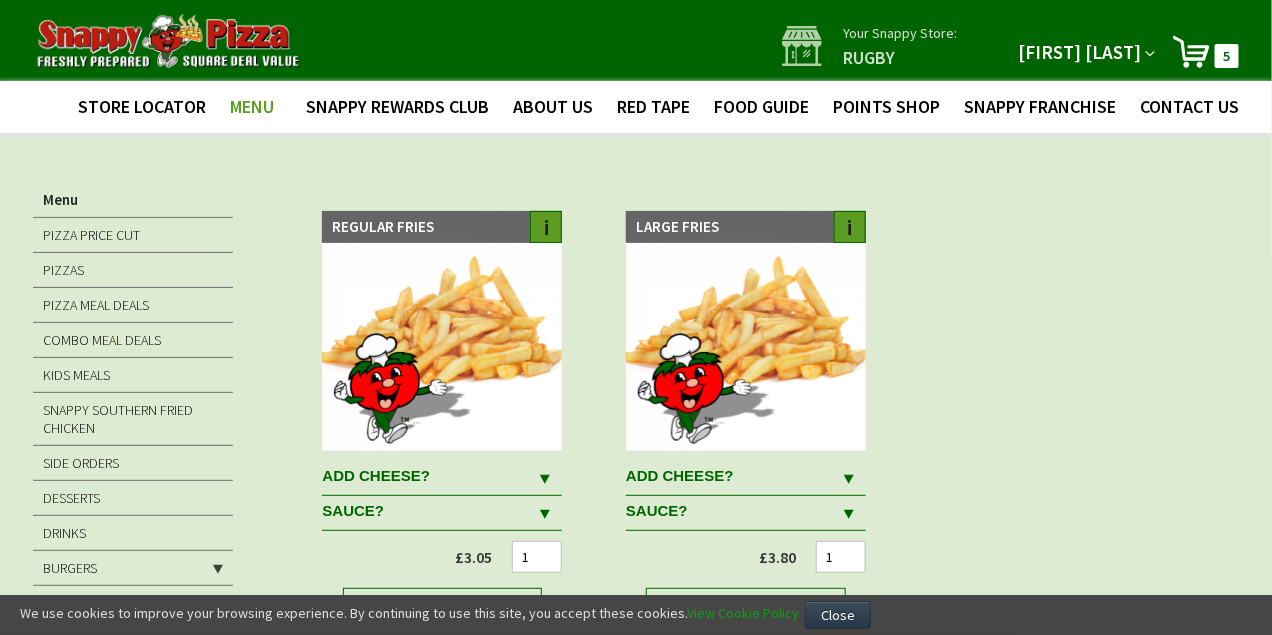 type on "[USERNAME]@[DOMAIN]" 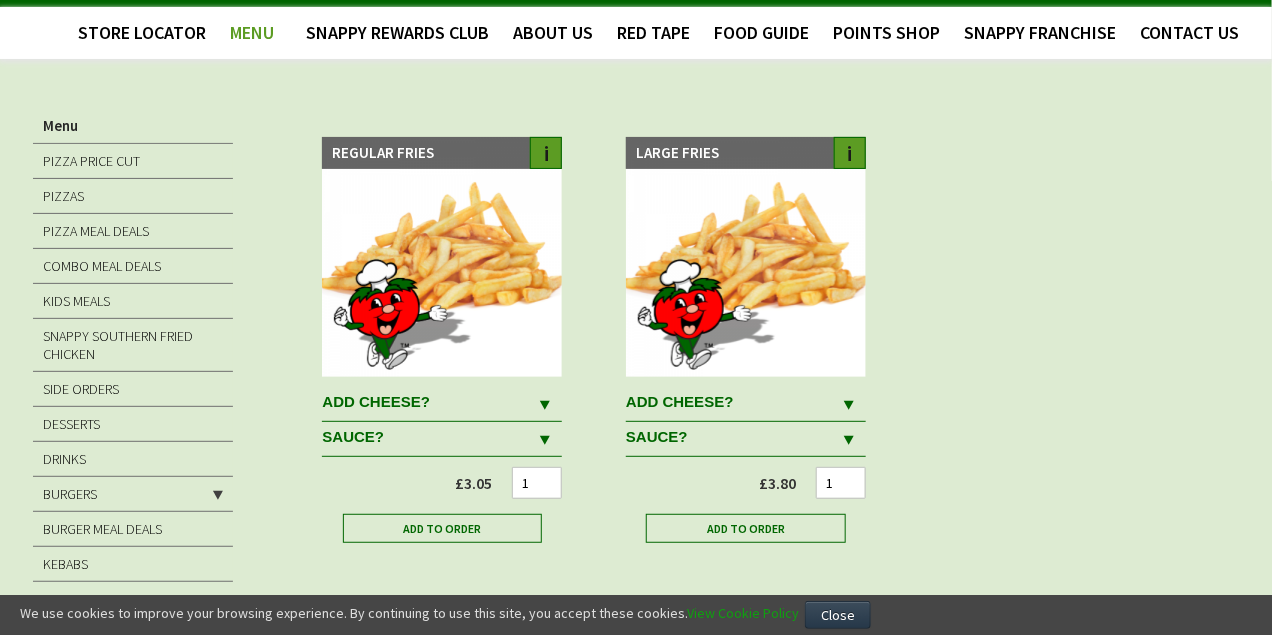 drag, startPoint x: 958, startPoint y: 345, endPoint x: 933, endPoint y: 383, distance: 45.486263 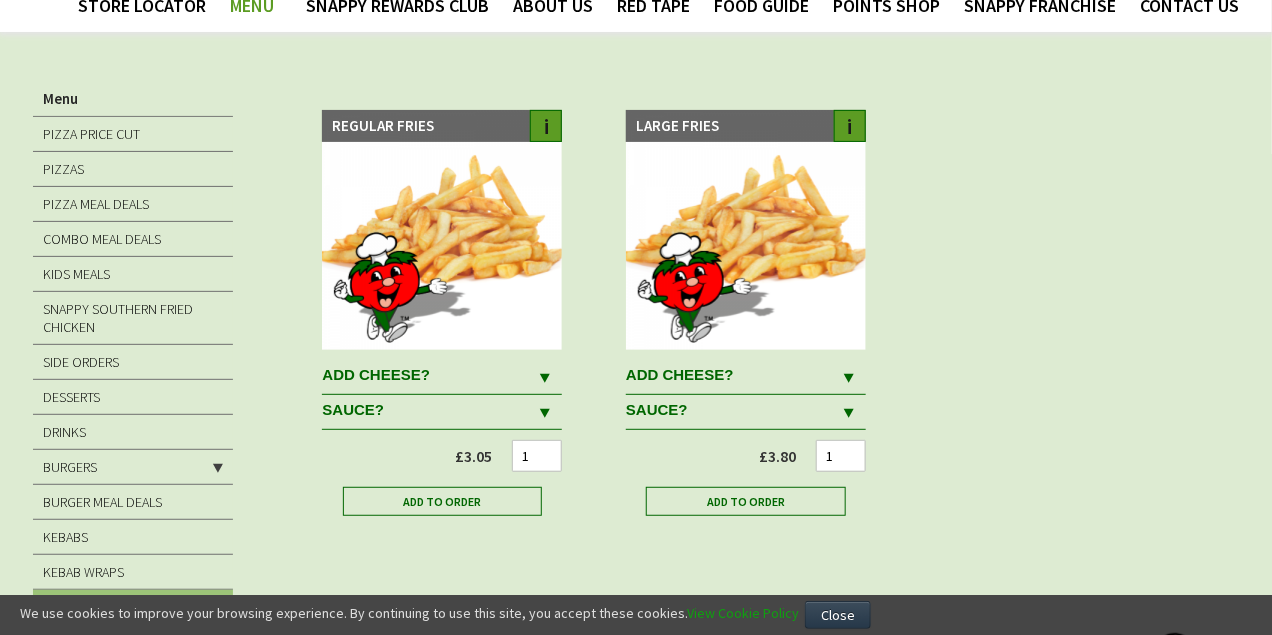 click at bounding box center (849, 377) 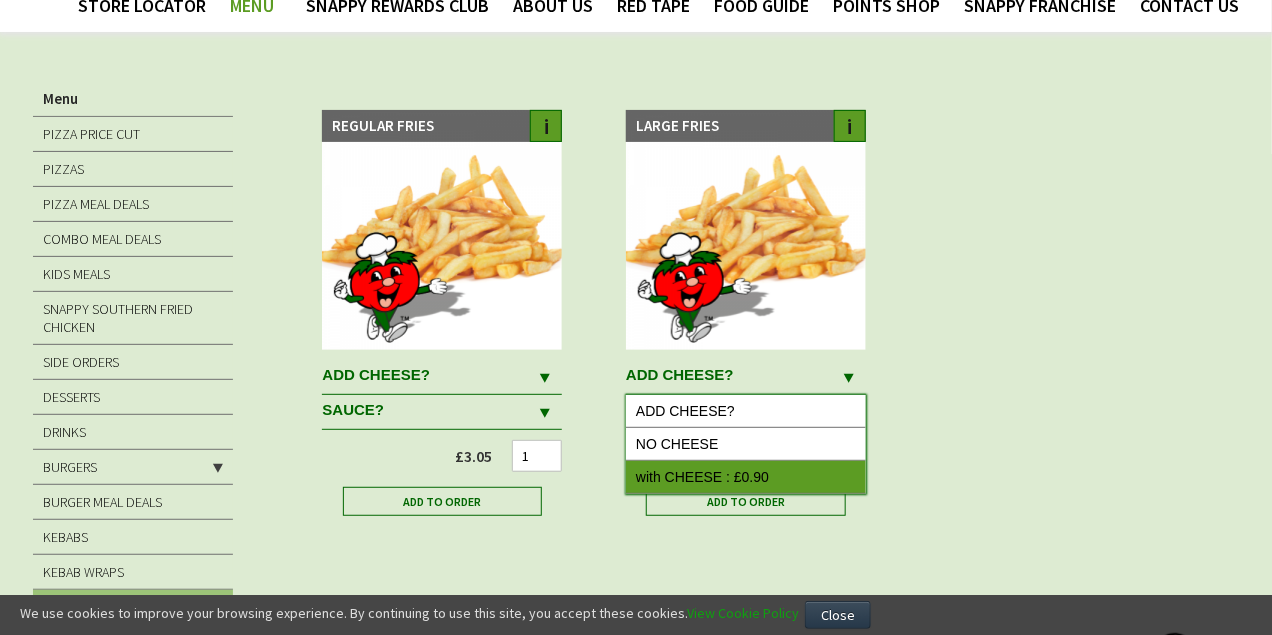 click on "with CHEESE : £0.90" at bounding box center (746, 477) 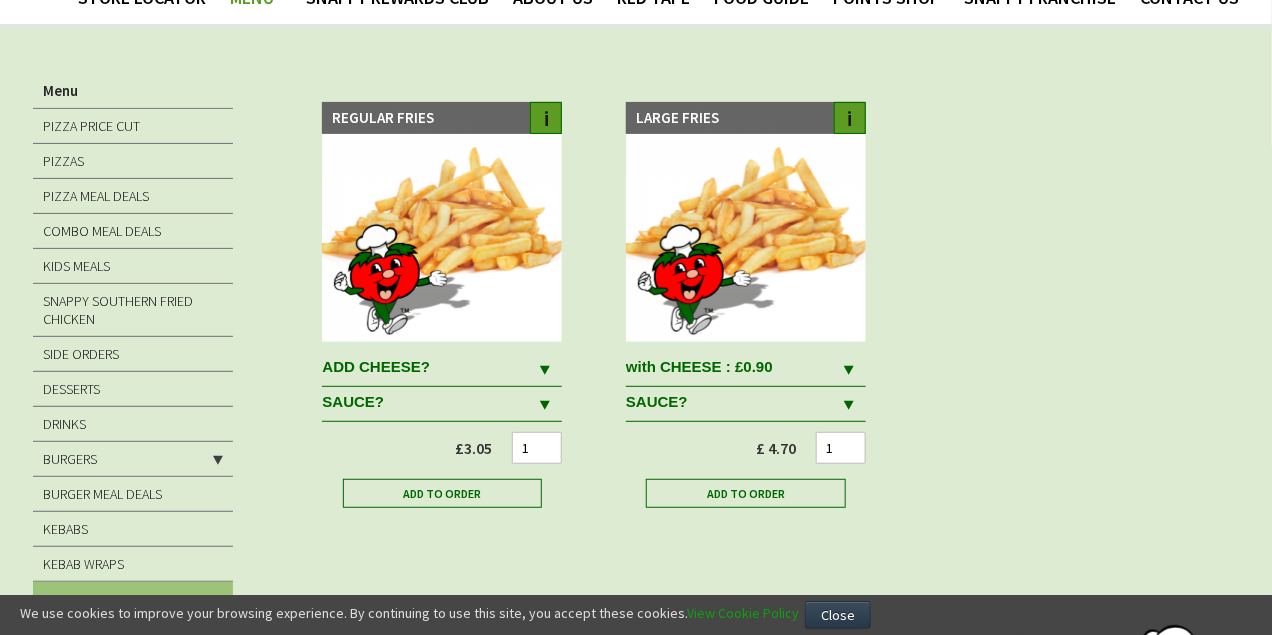 scroll, scrollTop: 155, scrollLeft: 0, axis: vertical 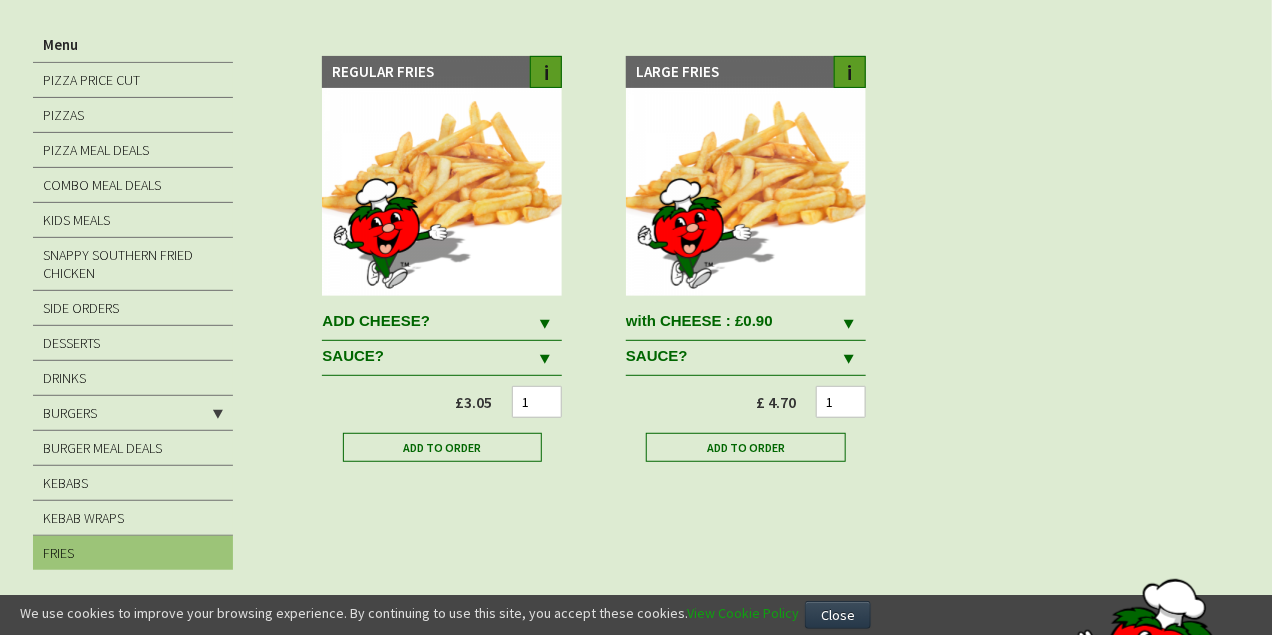 drag, startPoint x: 1007, startPoint y: 345, endPoint x: 969, endPoint y: 417, distance: 81.41253 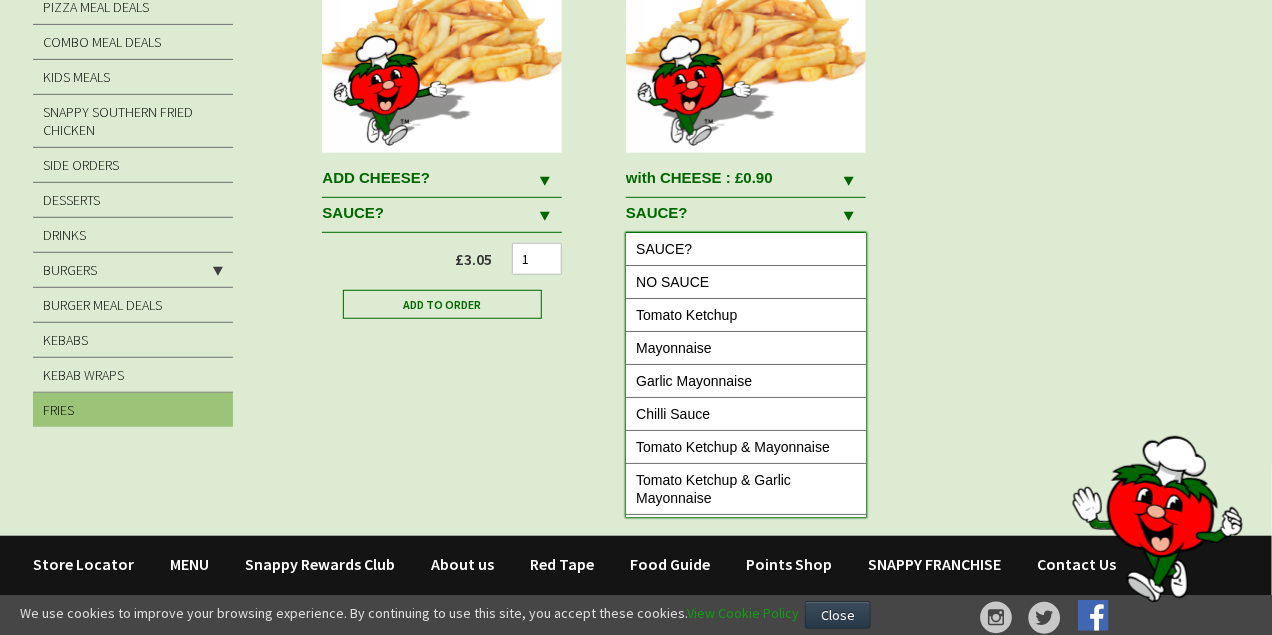 drag, startPoint x: 983, startPoint y: 414, endPoint x: 960, endPoint y: 473, distance: 63.324562 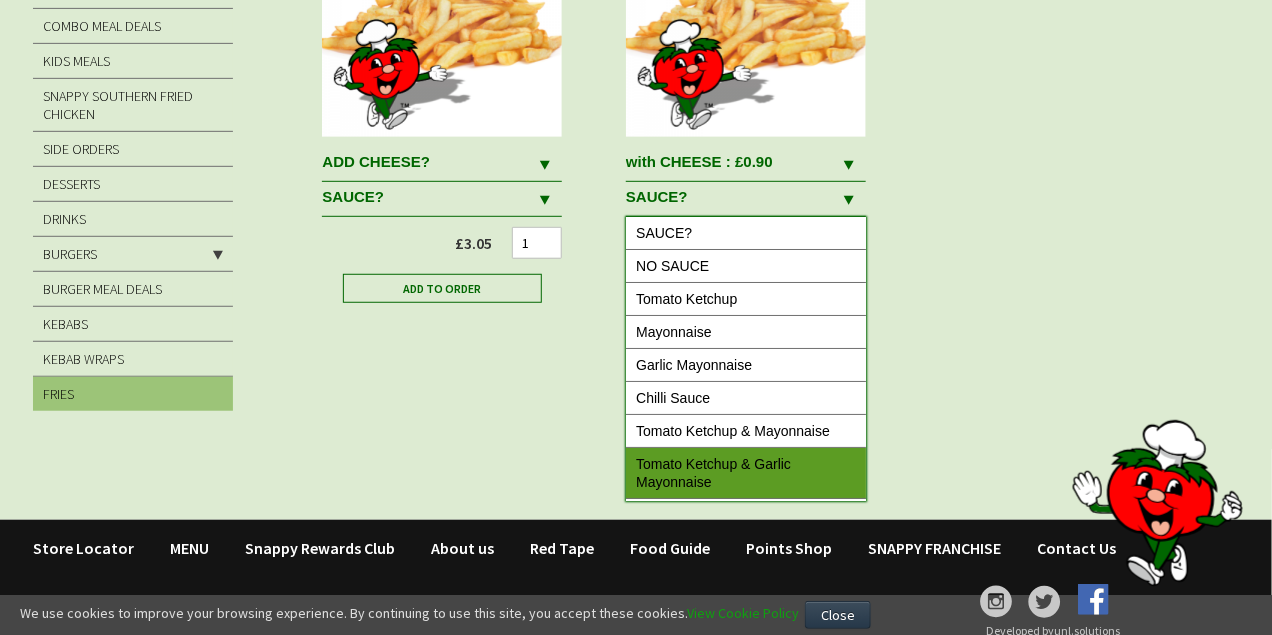 click on "Tomato Ketchup & Garlic Mayonnaise" at bounding box center [746, 473] 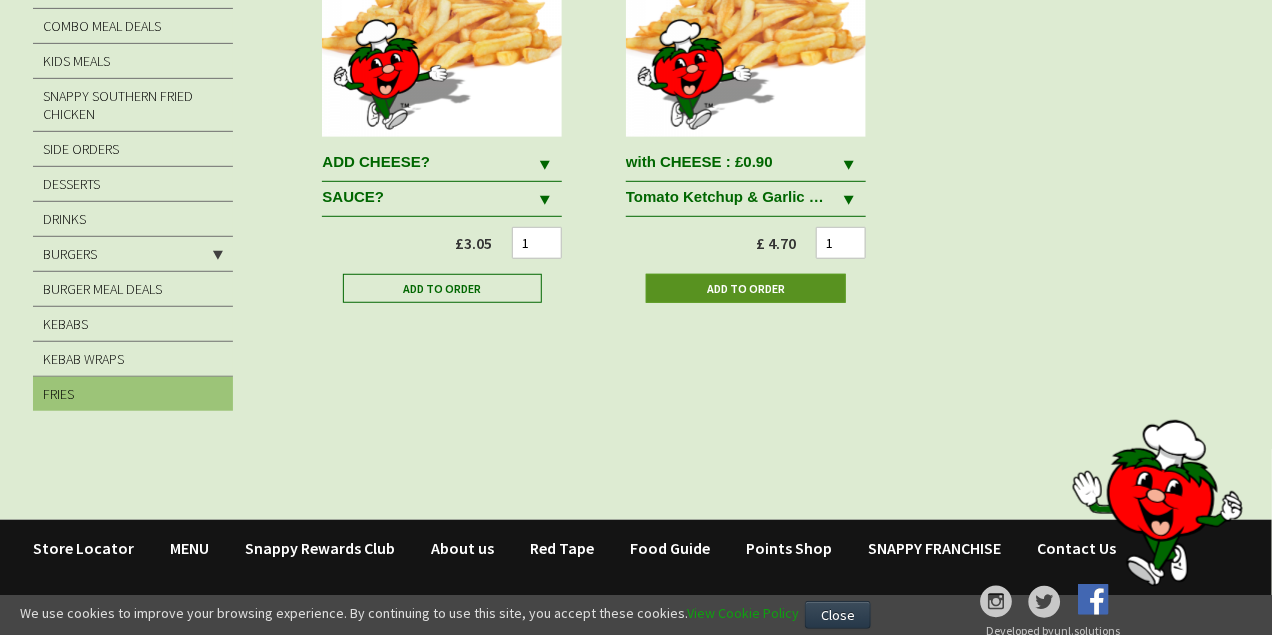 click on "Add to Order" at bounding box center [745, 288] 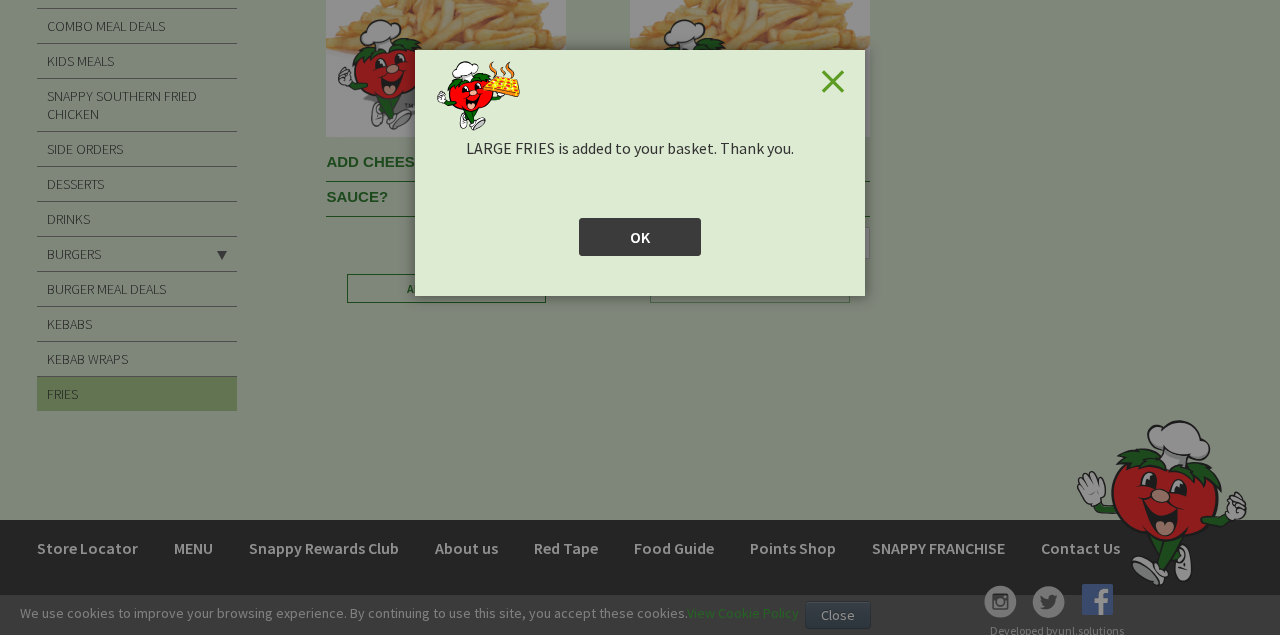click on "OK" at bounding box center [640, 237] 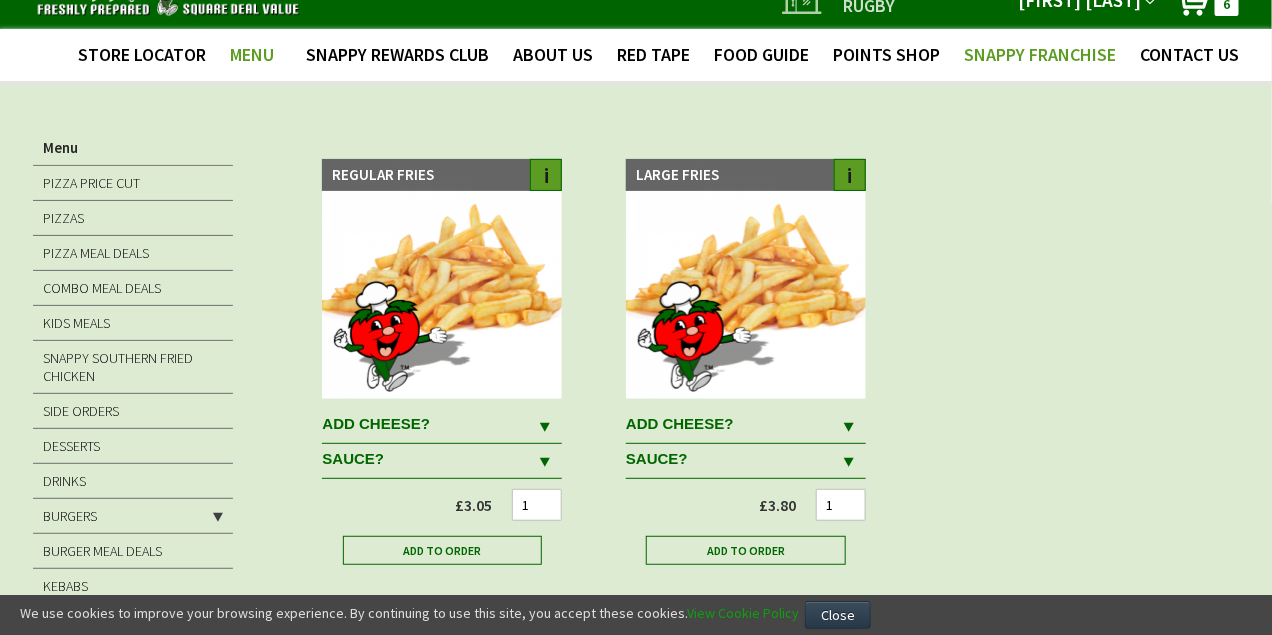 scroll, scrollTop: 0, scrollLeft: 0, axis: both 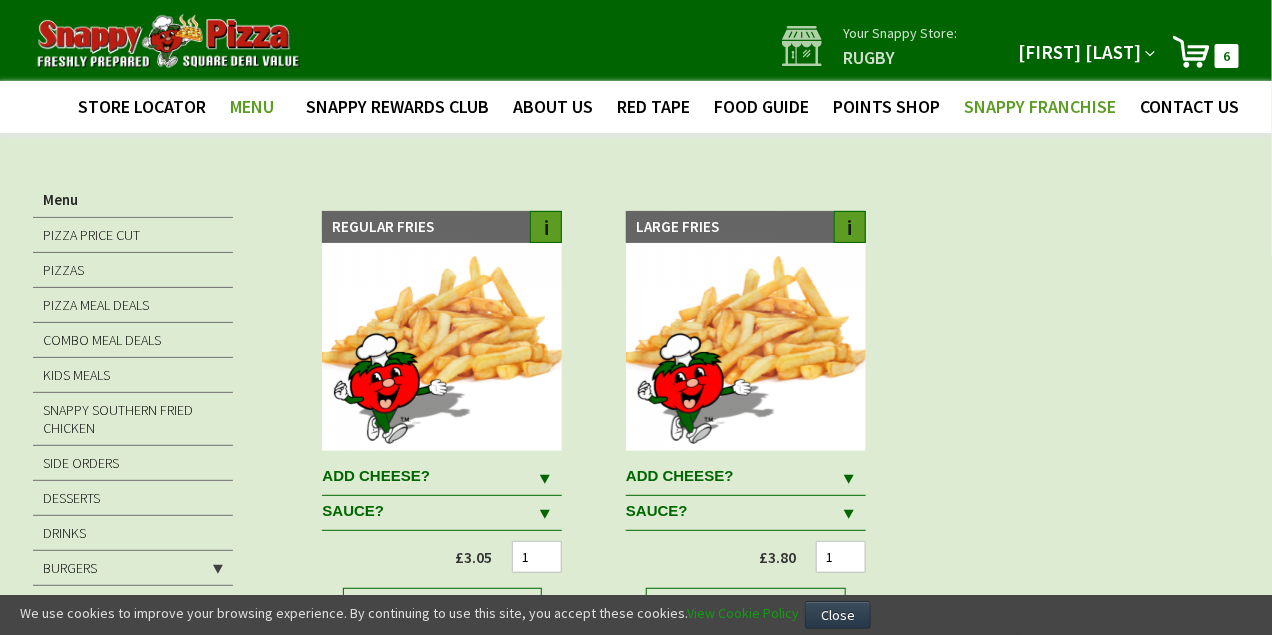 drag, startPoint x: 1094, startPoint y: 323, endPoint x: 1036, endPoint y: 83, distance: 246.90889 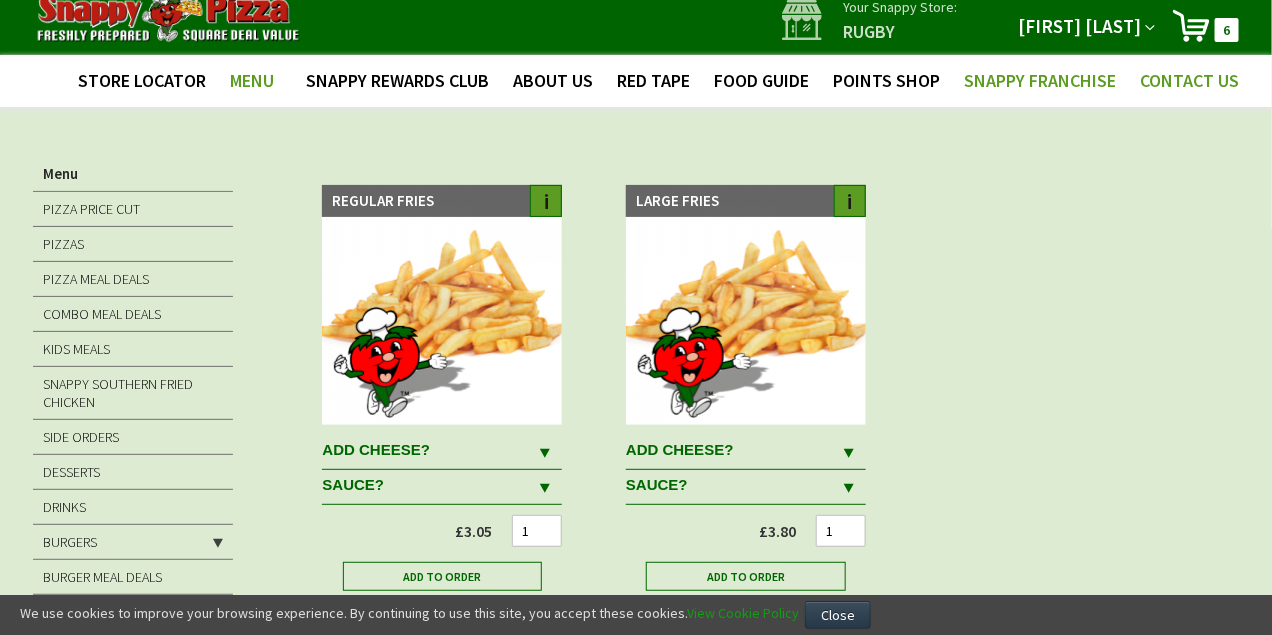 scroll, scrollTop: 50, scrollLeft: 0, axis: vertical 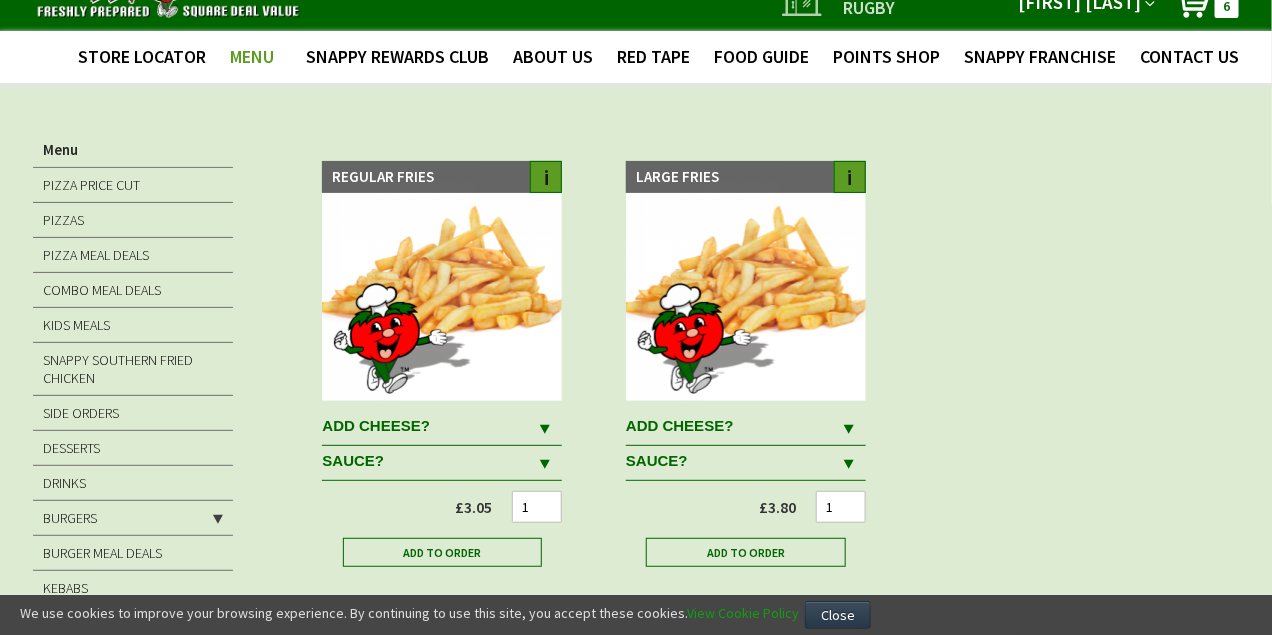 click on "My Cart
6
6
items" at bounding box center (1205, 1) 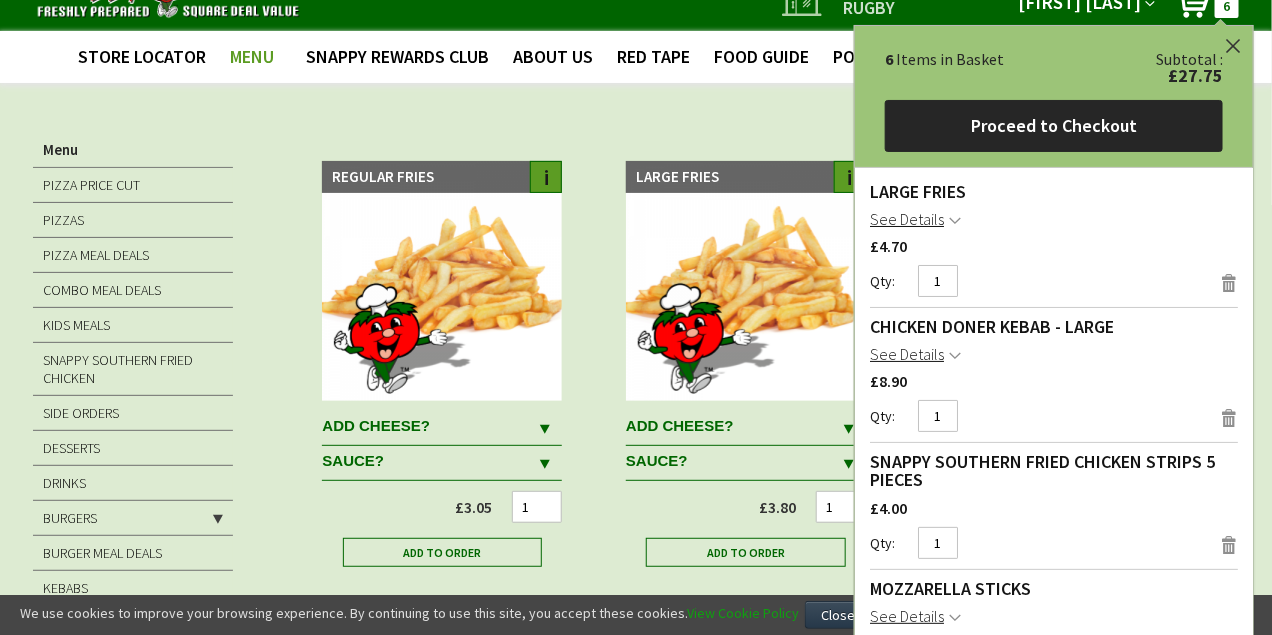 click on "Proceed to Checkout" at bounding box center [1054, 126] 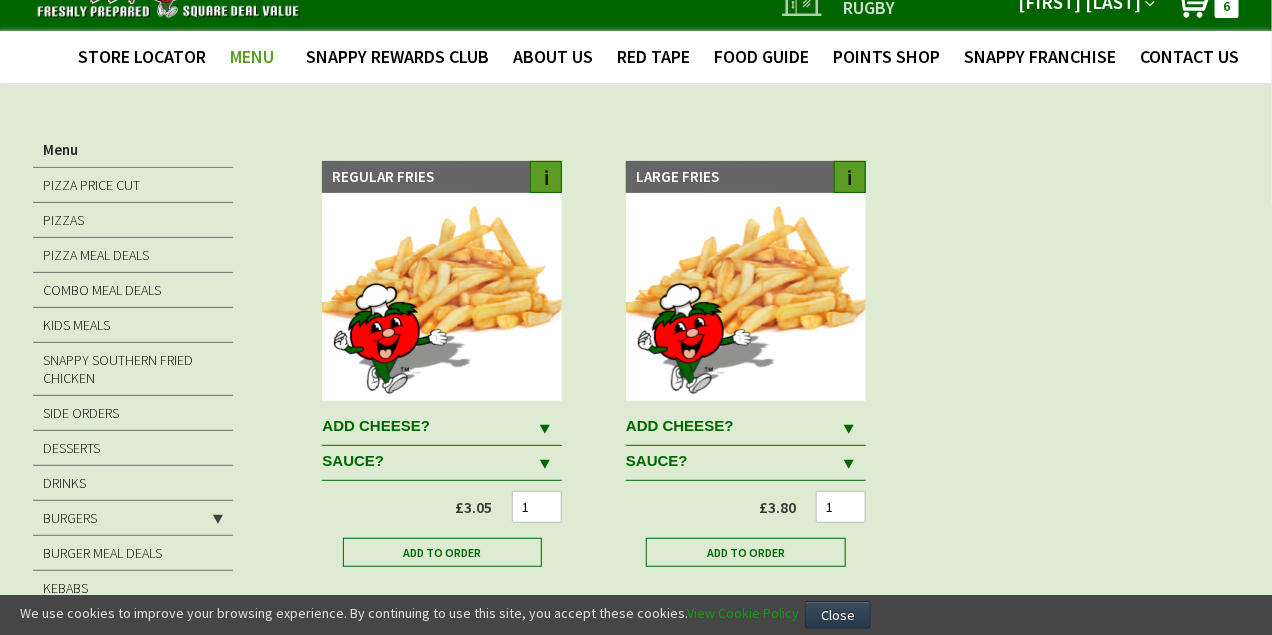 scroll, scrollTop: 31, scrollLeft: 0, axis: vertical 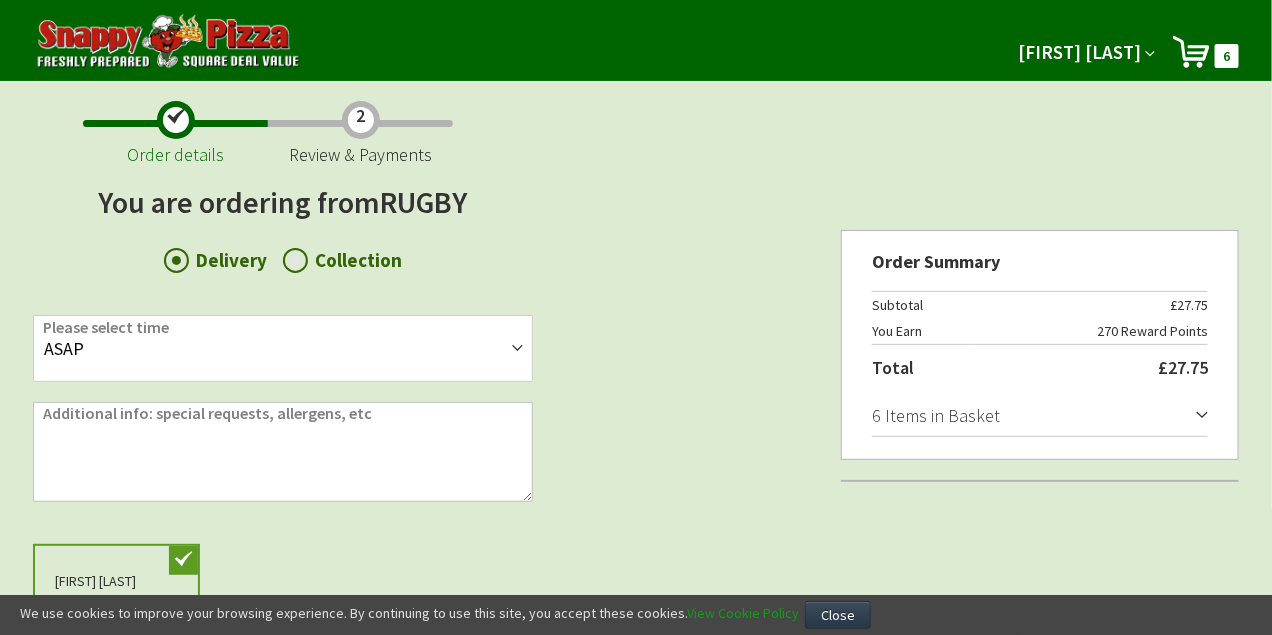 type on "[EMAIL]" 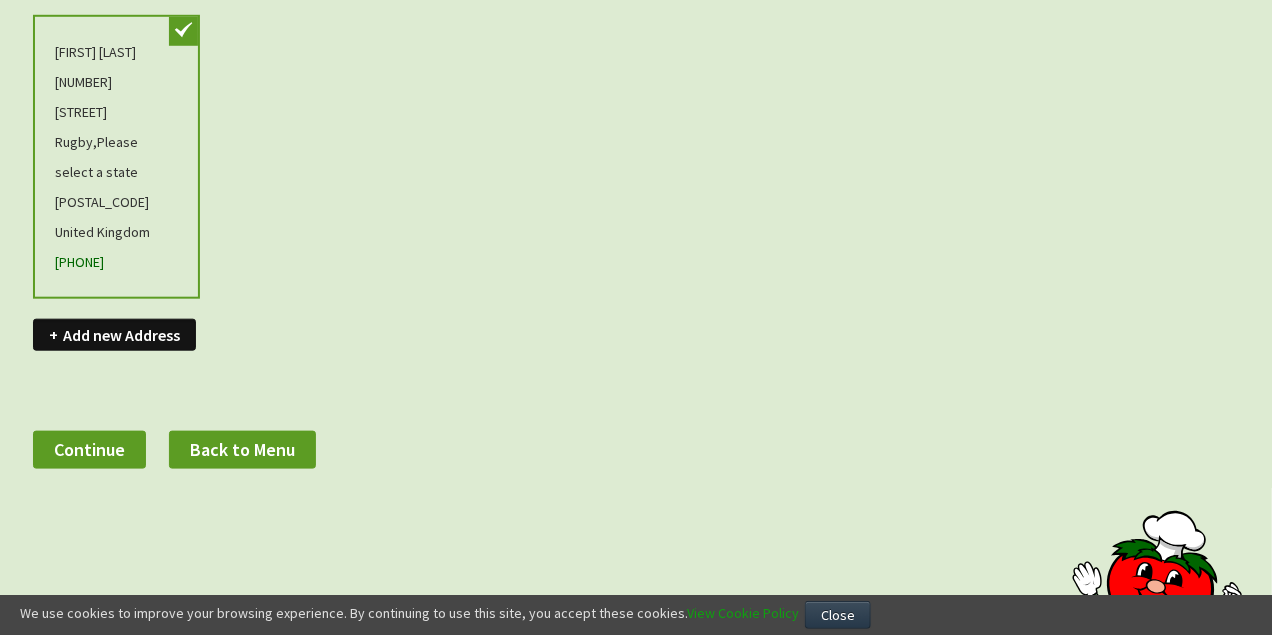 scroll, scrollTop: 608, scrollLeft: 0, axis: vertical 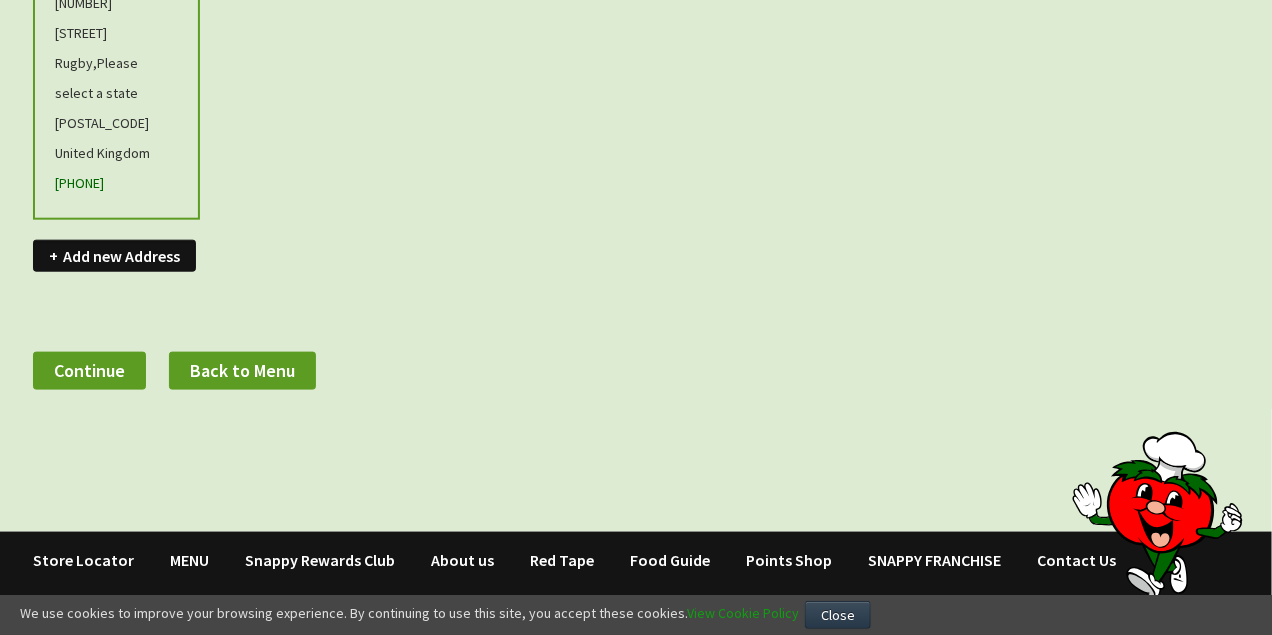 drag, startPoint x: 638, startPoint y: 452, endPoint x: 629, endPoint y: 488, distance: 37.107952 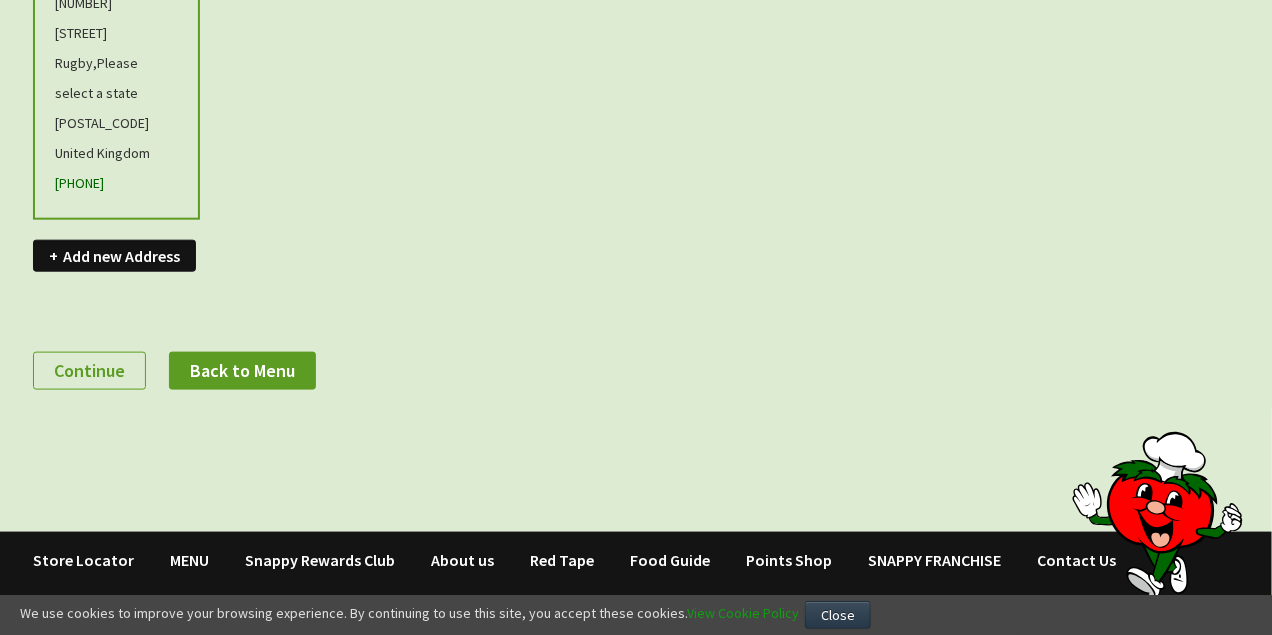 click on "Continue" at bounding box center (89, 371) 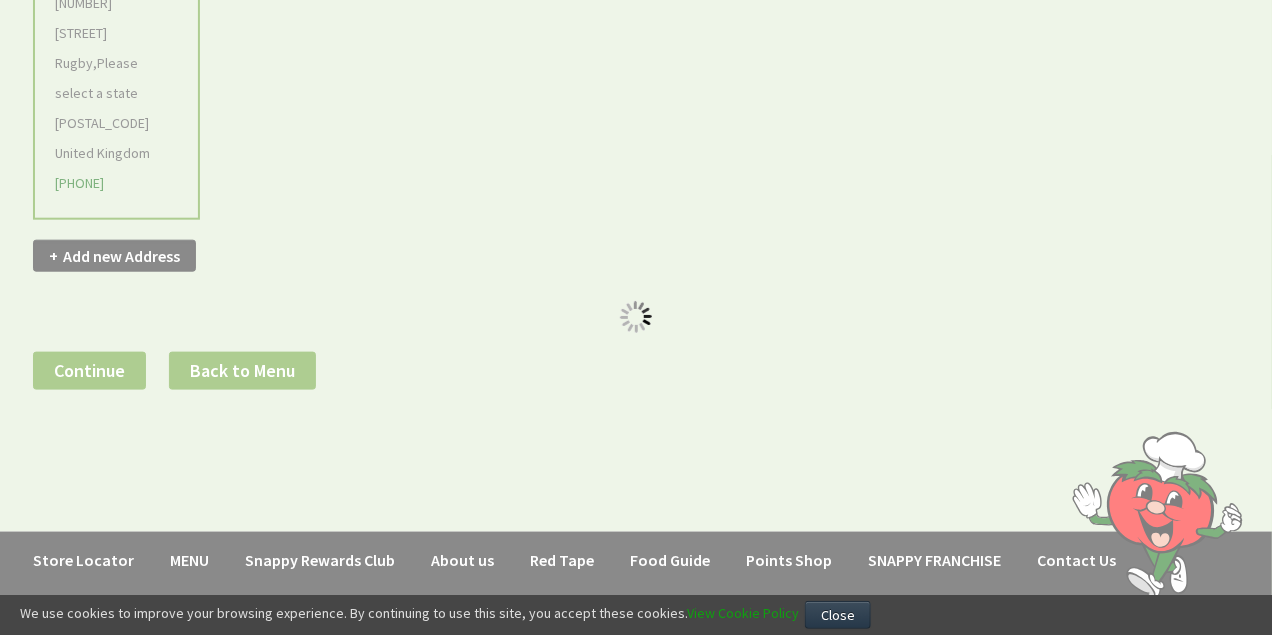 scroll, scrollTop: 0, scrollLeft: 0, axis: both 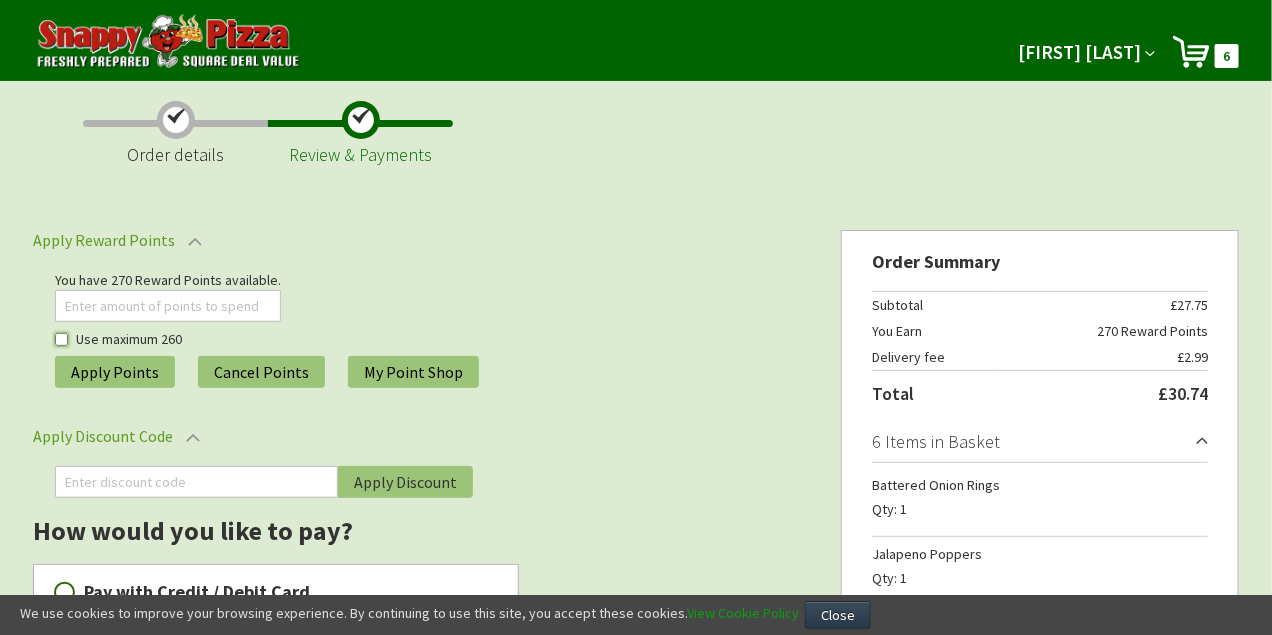 click on "Use maximum   260" at bounding box center [61, 339] 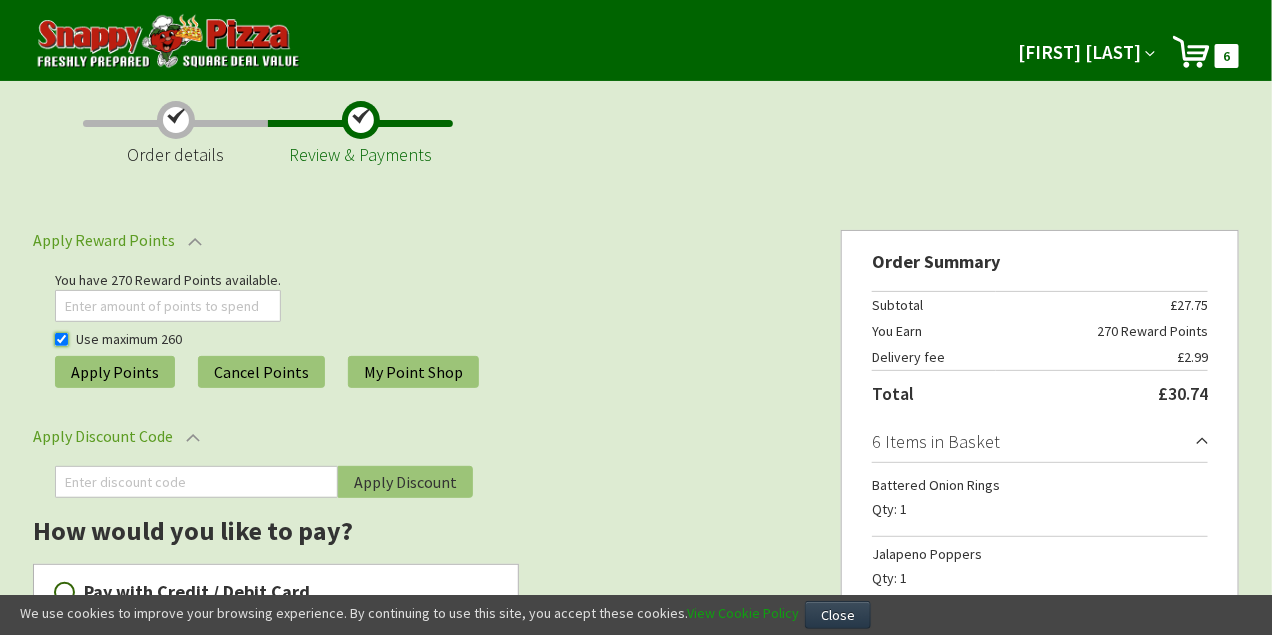 checkbox on "true" 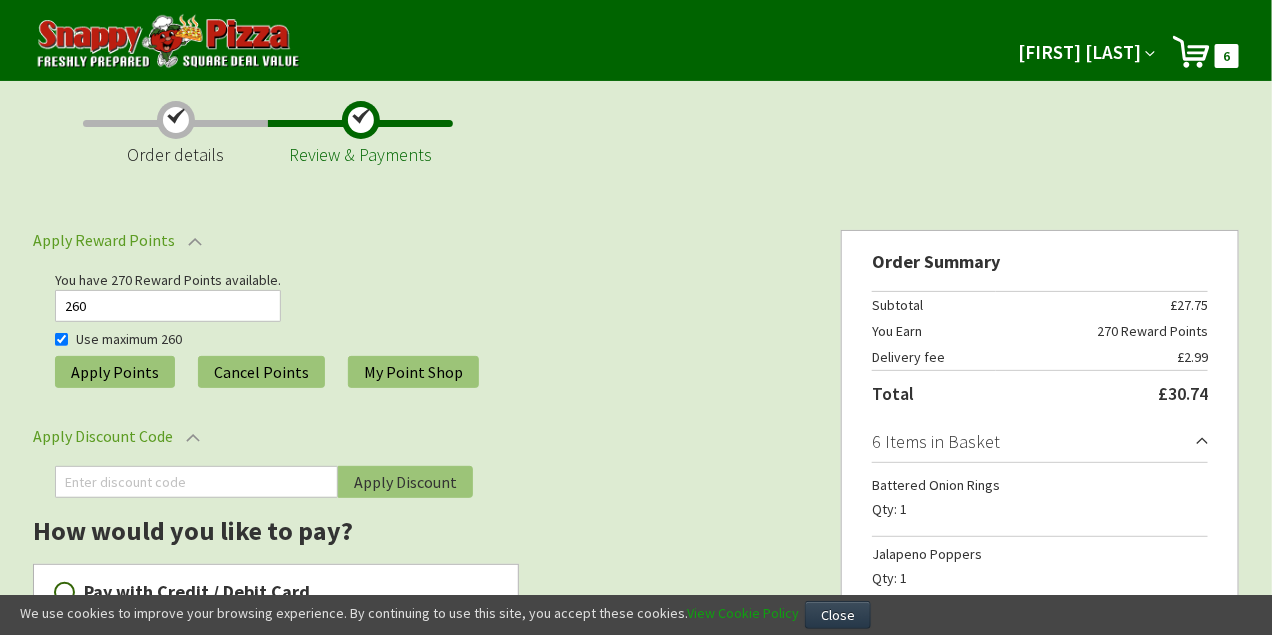 click on "Apply Points" at bounding box center (115, 372) 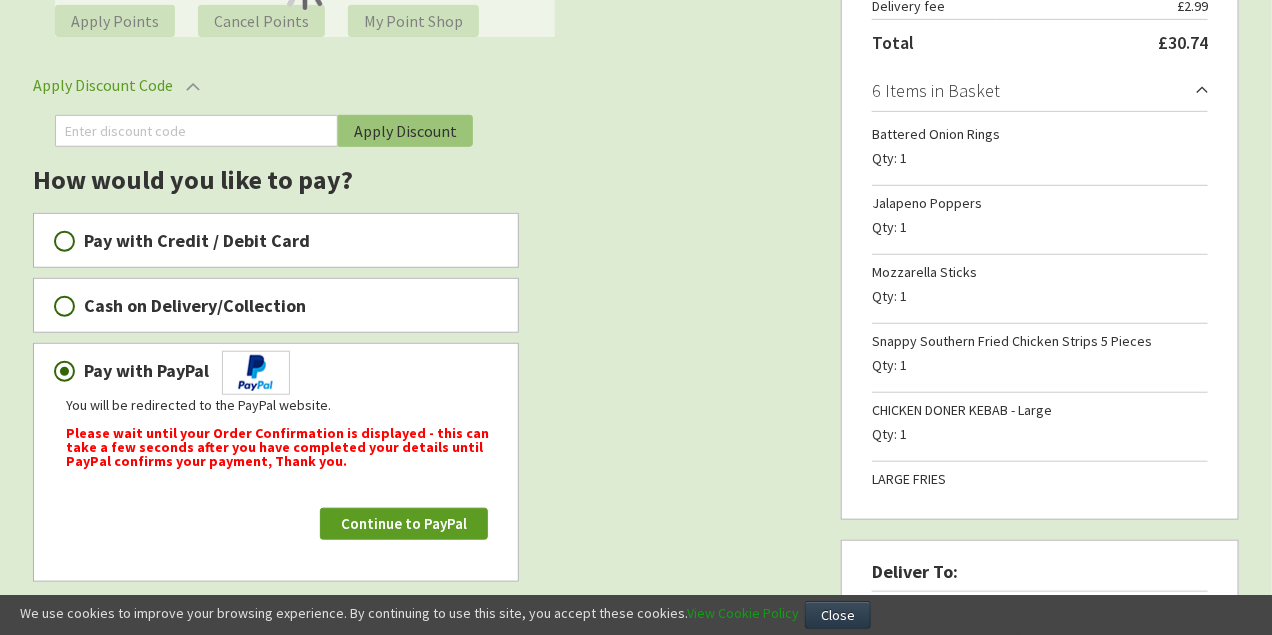 drag, startPoint x: 588, startPoint y: 263, endPoint x: 565, endPoint y: 416, distance: 154.7191 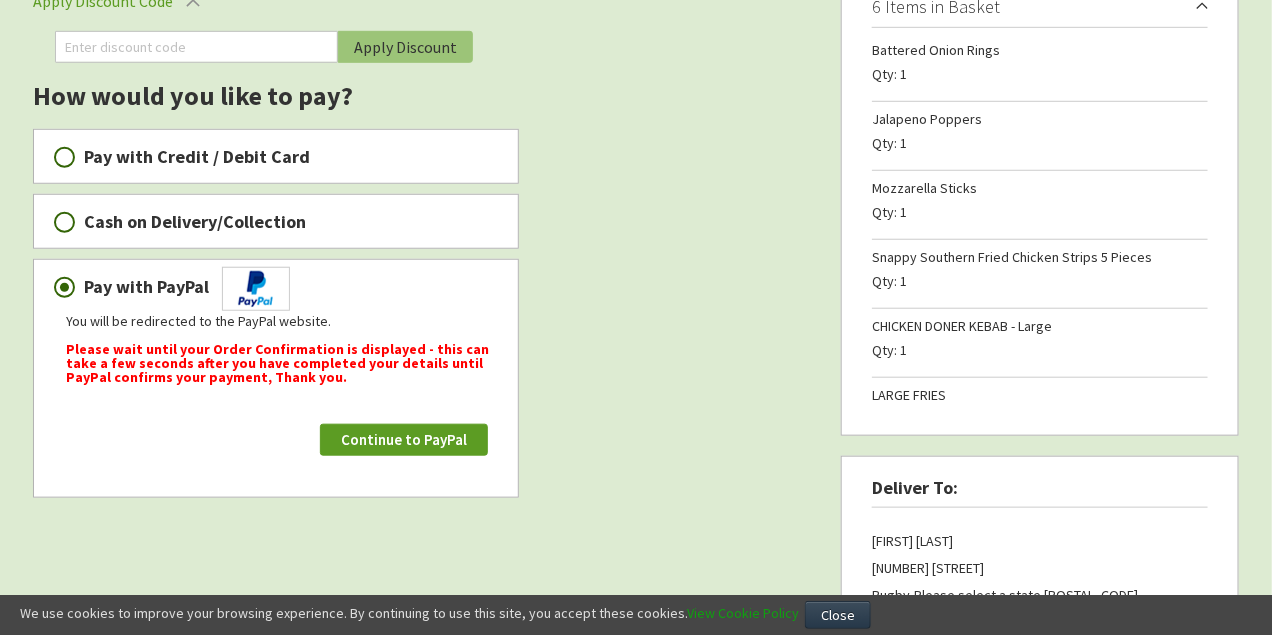 scroll, scrollTop: 406, scrollLeft: 0, axis: vertical 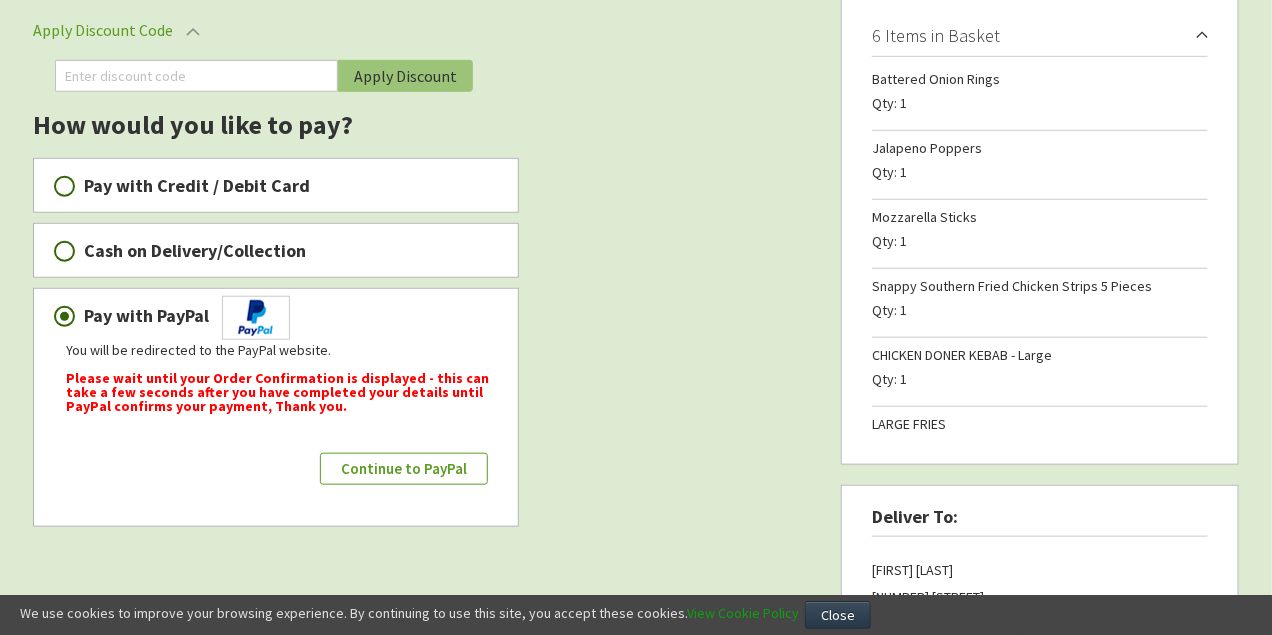 click on "Continue to PayPal" at bounding box center (404, 468) 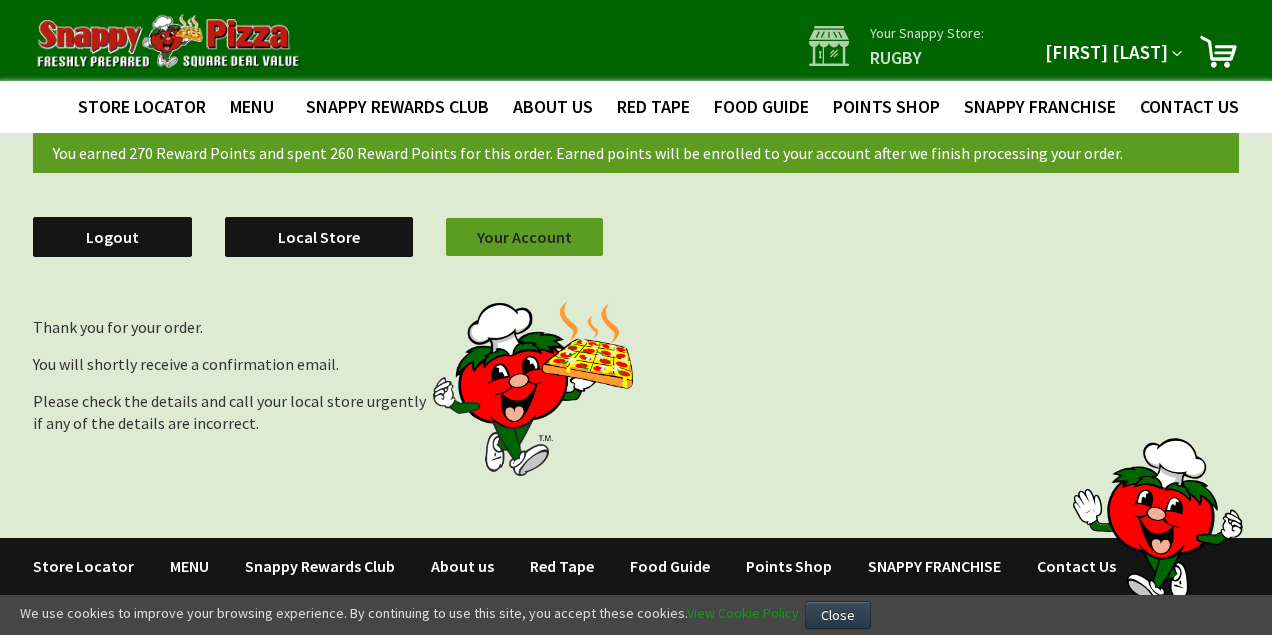 scroll, scrollTop: 0, scrollLeft: 0, axis: both 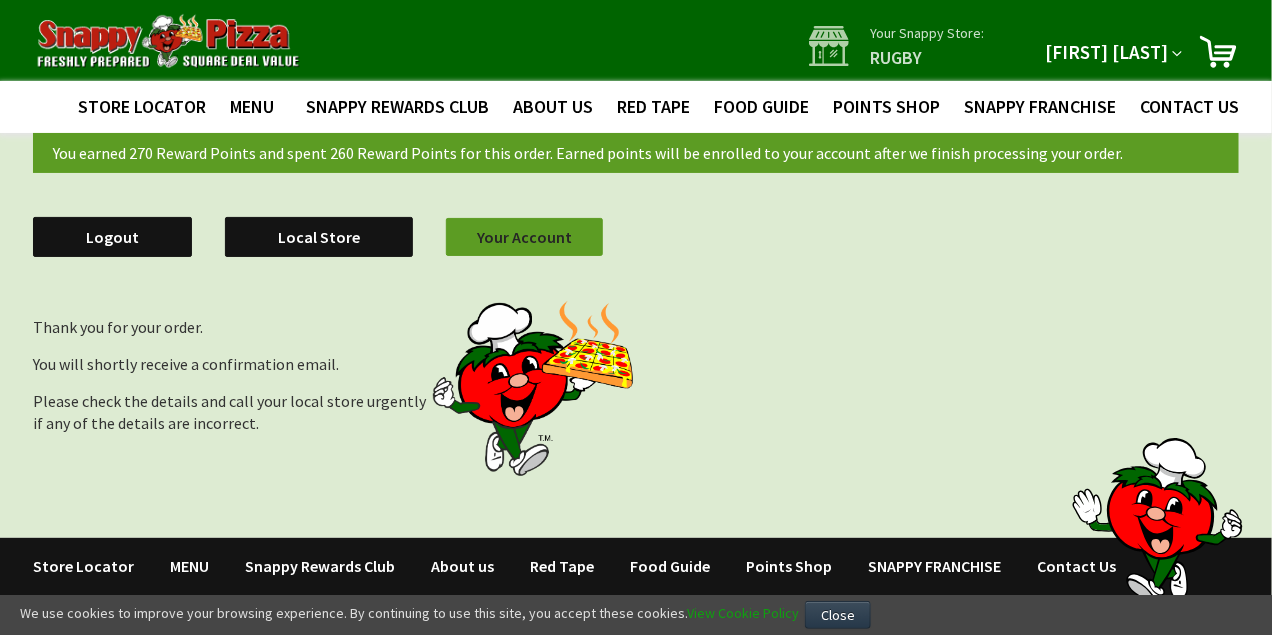 type on "[EMAIL]" 